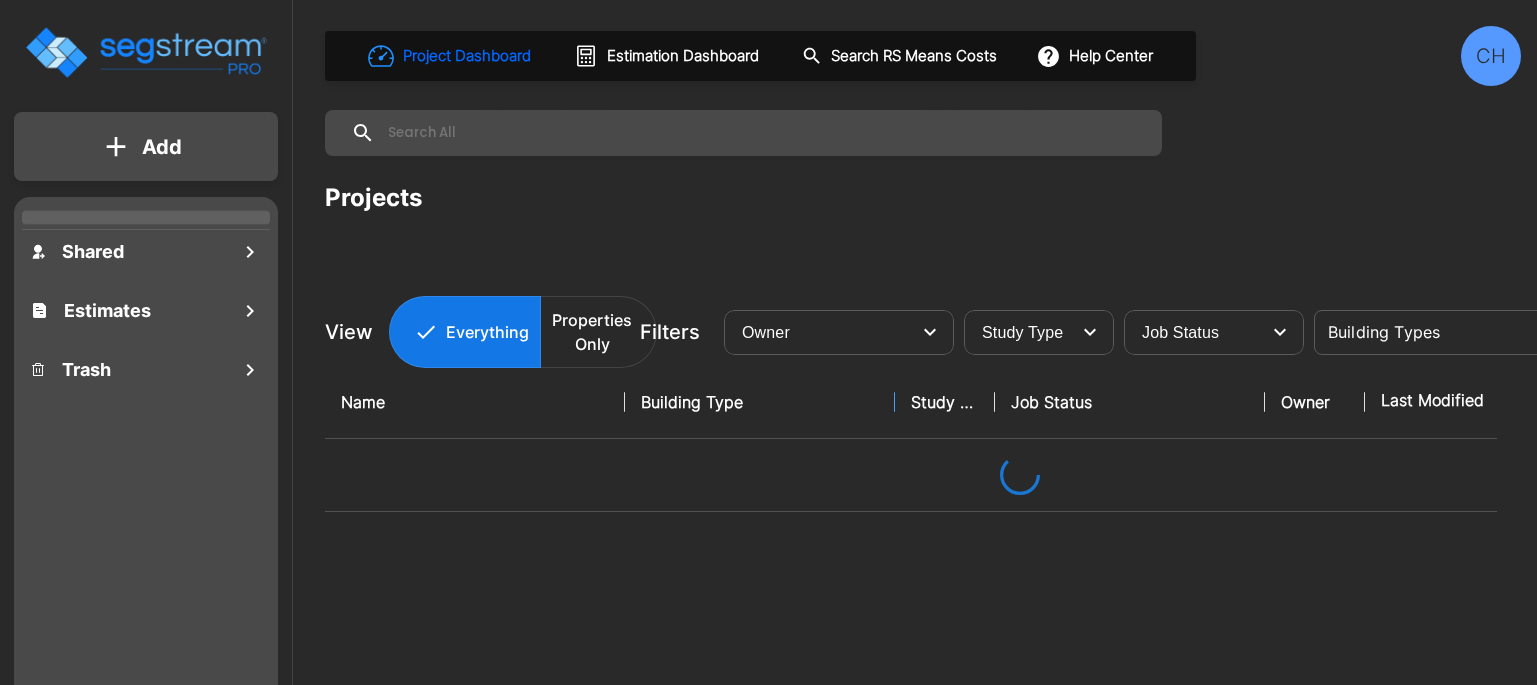 scroll, scrollTop: 0, scrollLeft: 0, axis: both 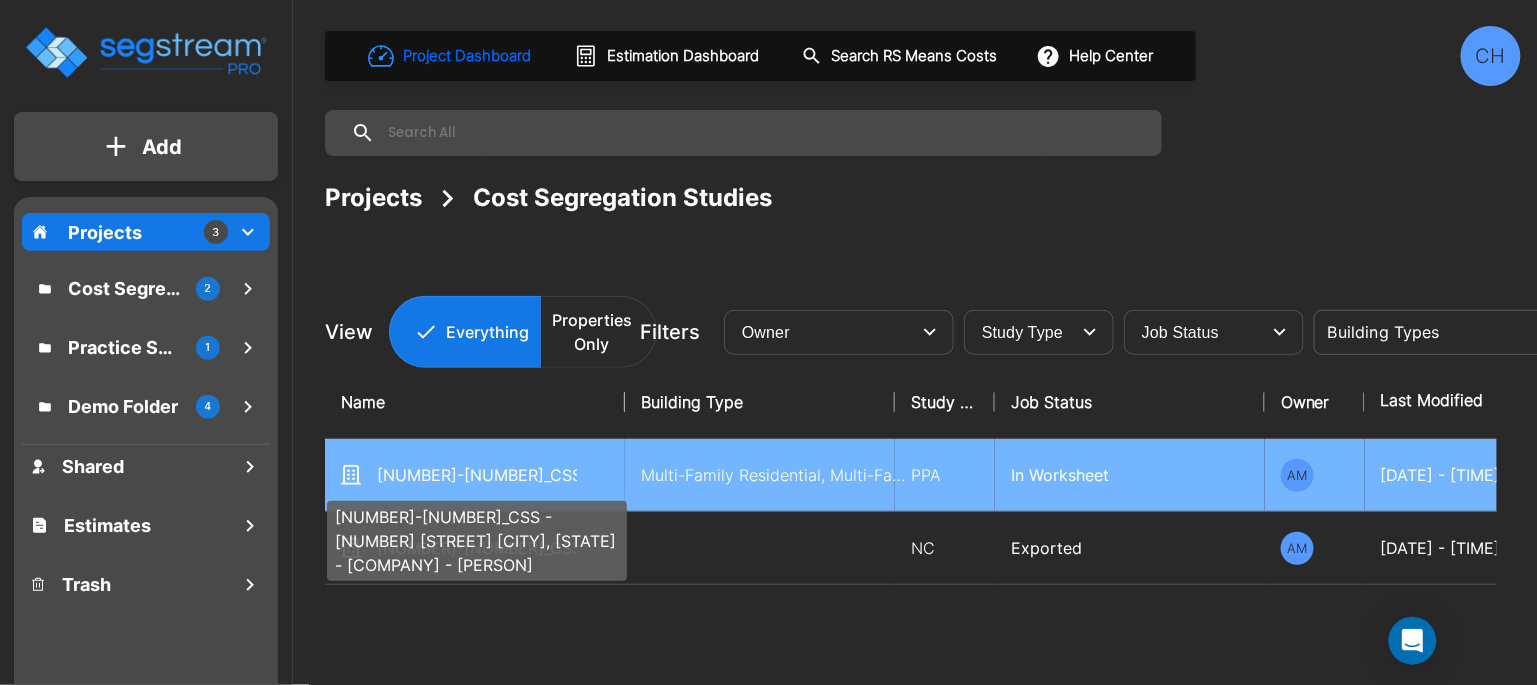 click on "25-377_CSS - 2222 W South St Orlando, FL - Interessant Hosp. - Jan Gautam" at bounding box center (477, 475) 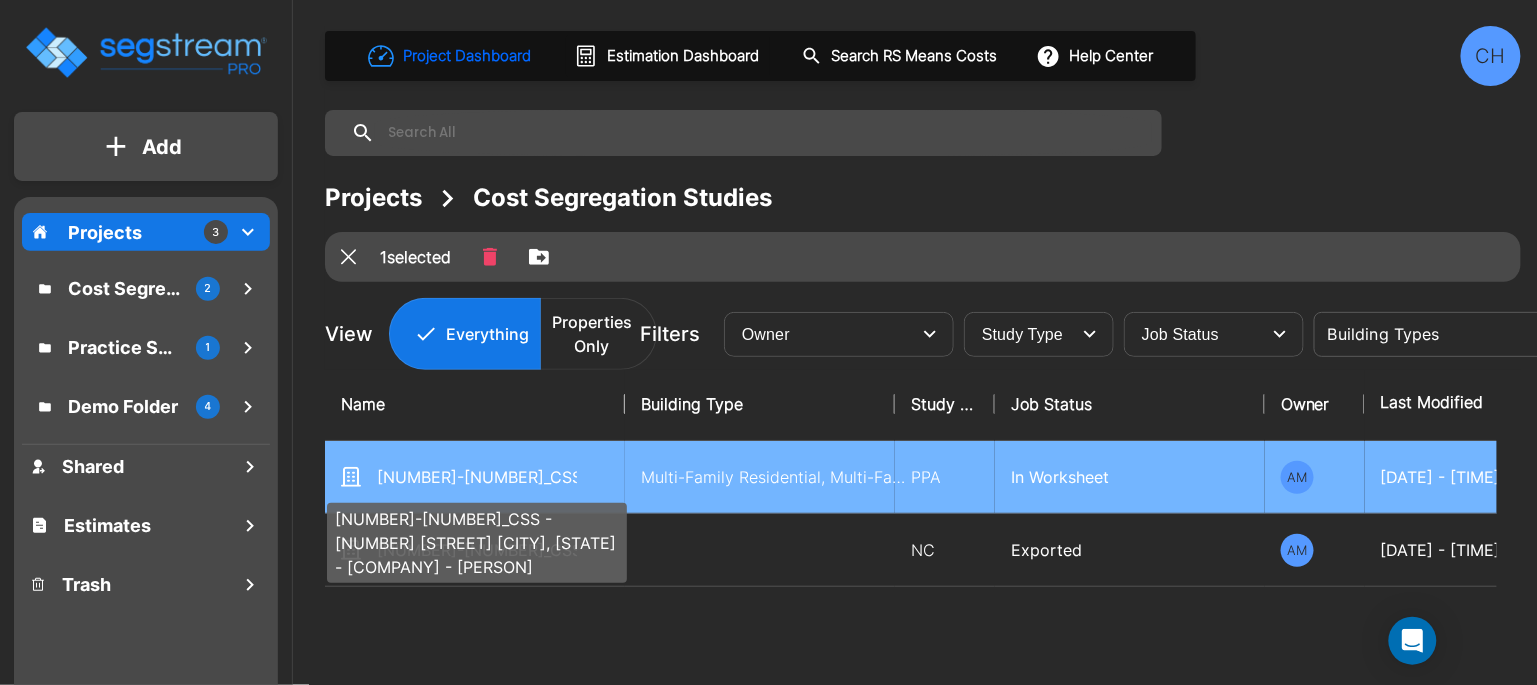 click on "[ID] - [NUMBER] [STREET] [CITY], [STATE] - [NAME]" at bounding box center [477, 477] 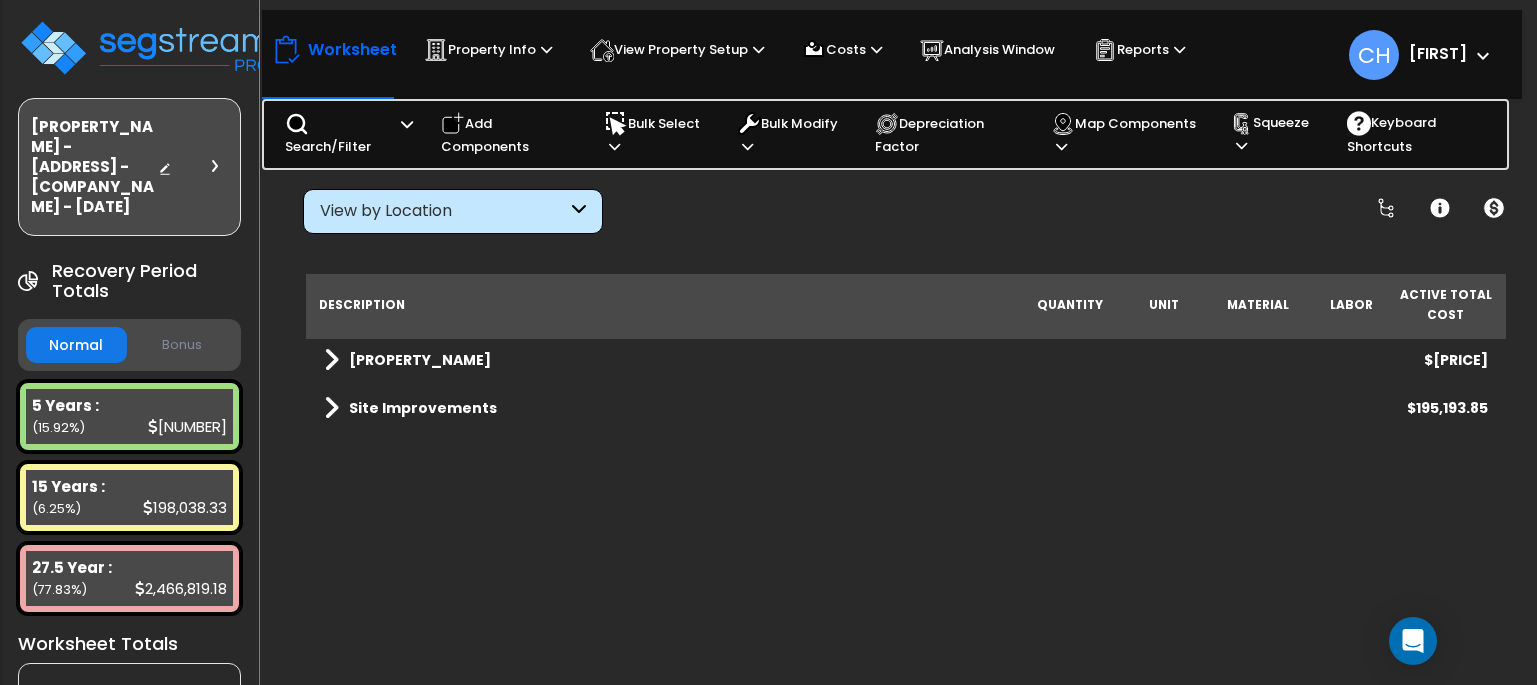 scroll, scrollTop: 0, scrollLeft: 0, axis: both 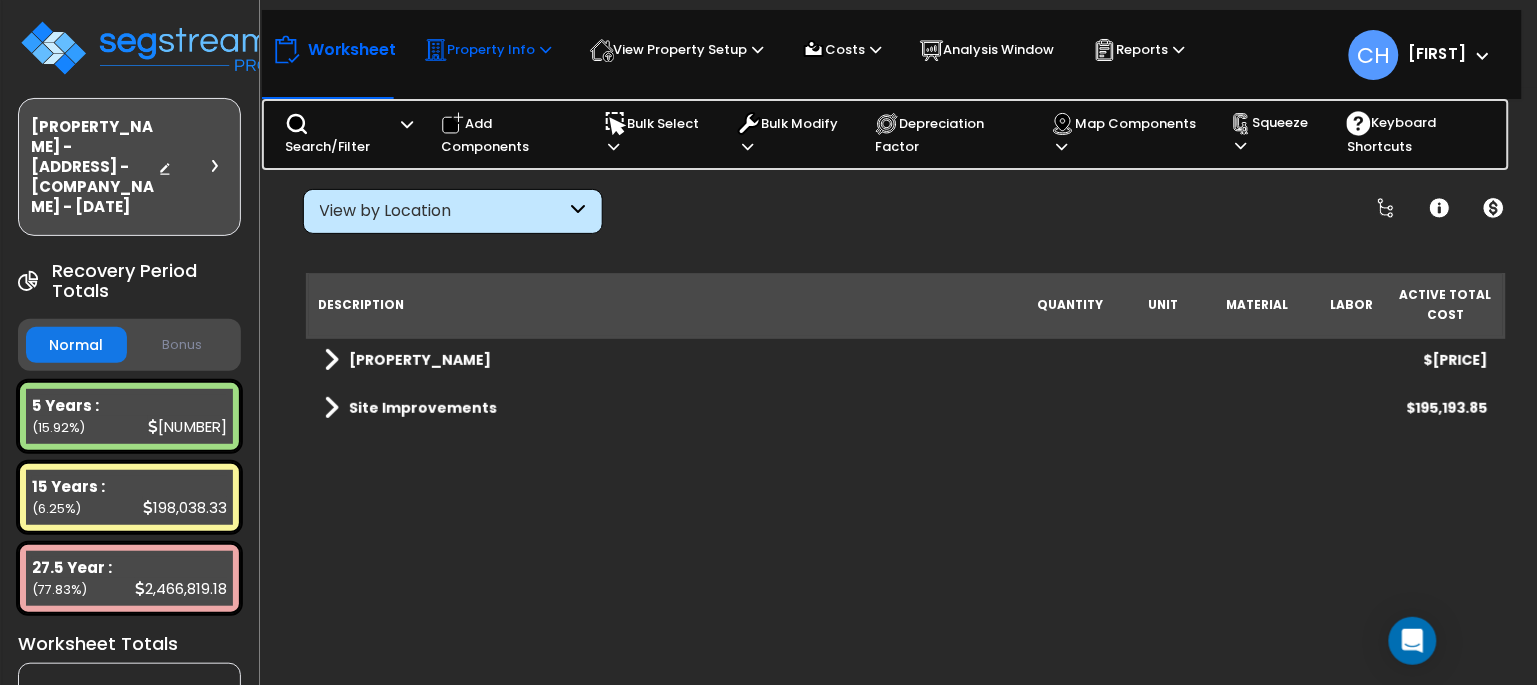 click on "Property Info" at bounding box center [488, 50] 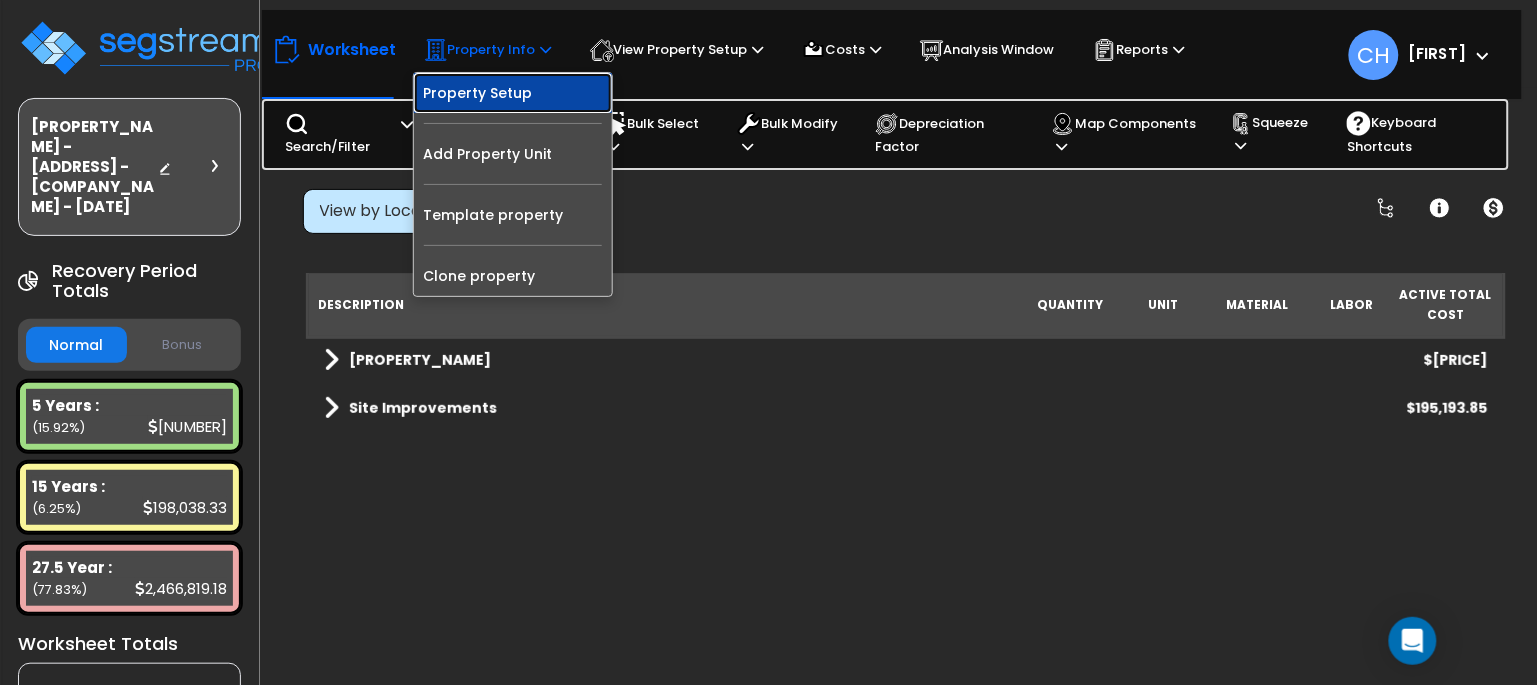 click on "Property Setup" at bounding box center (513, 93) 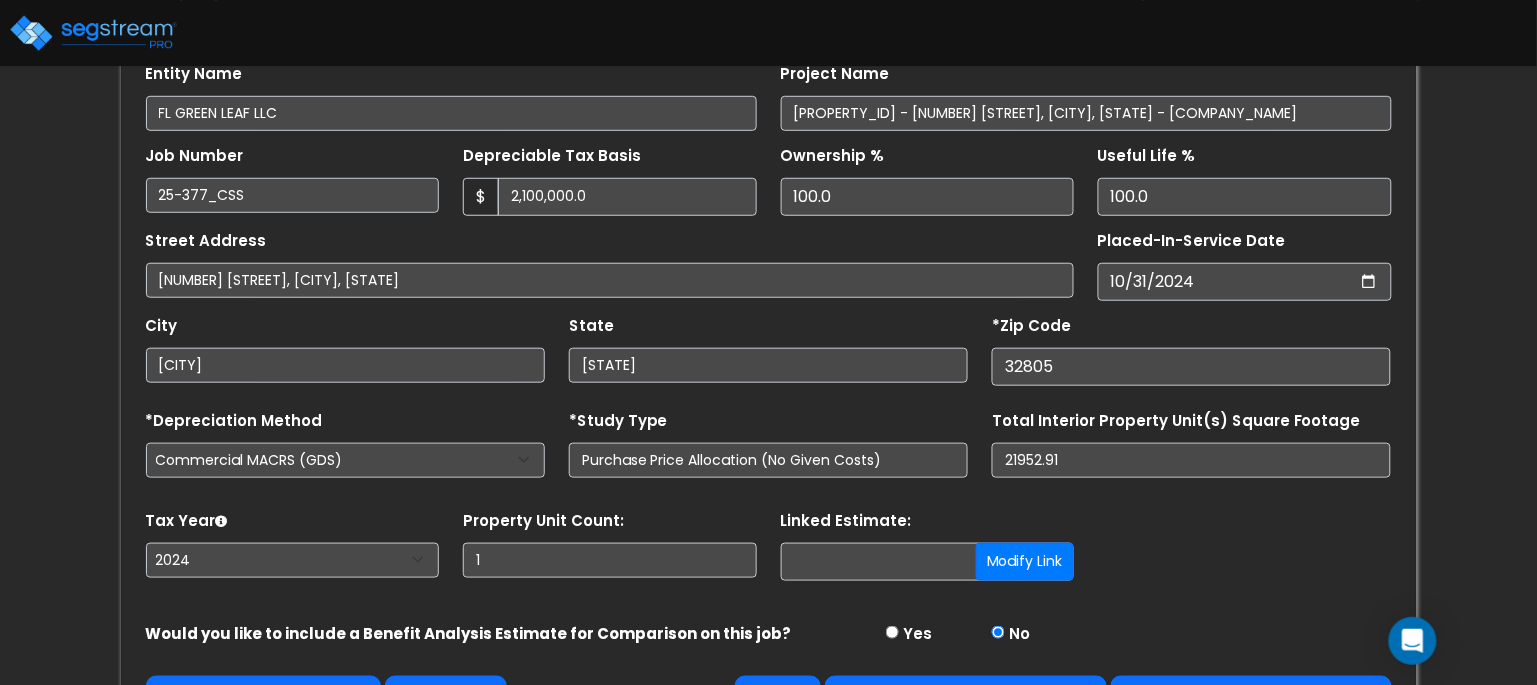 scroll, scrollTop: 340, scrollLeft: 0, axis: vertical 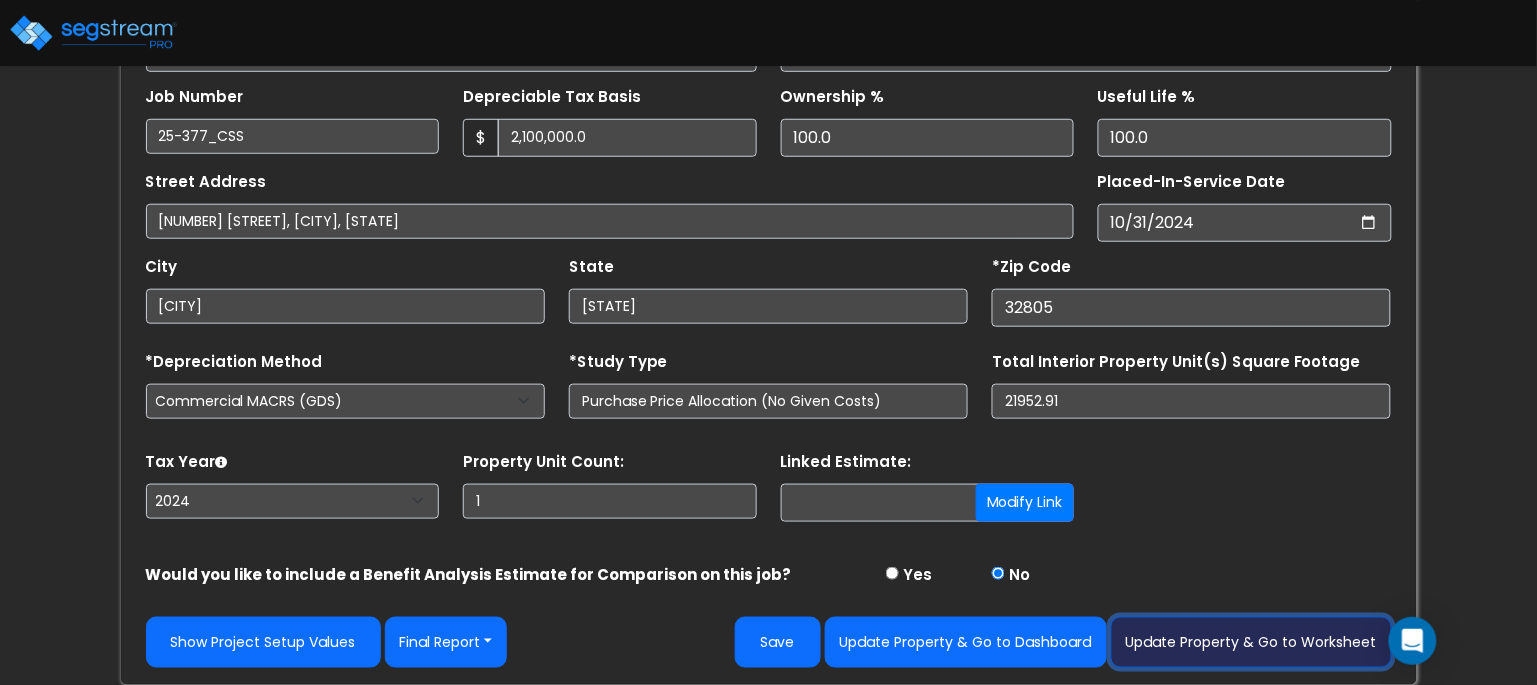 click on "Update Property & Go to Worksheet" at bounding box center (1251, 642) 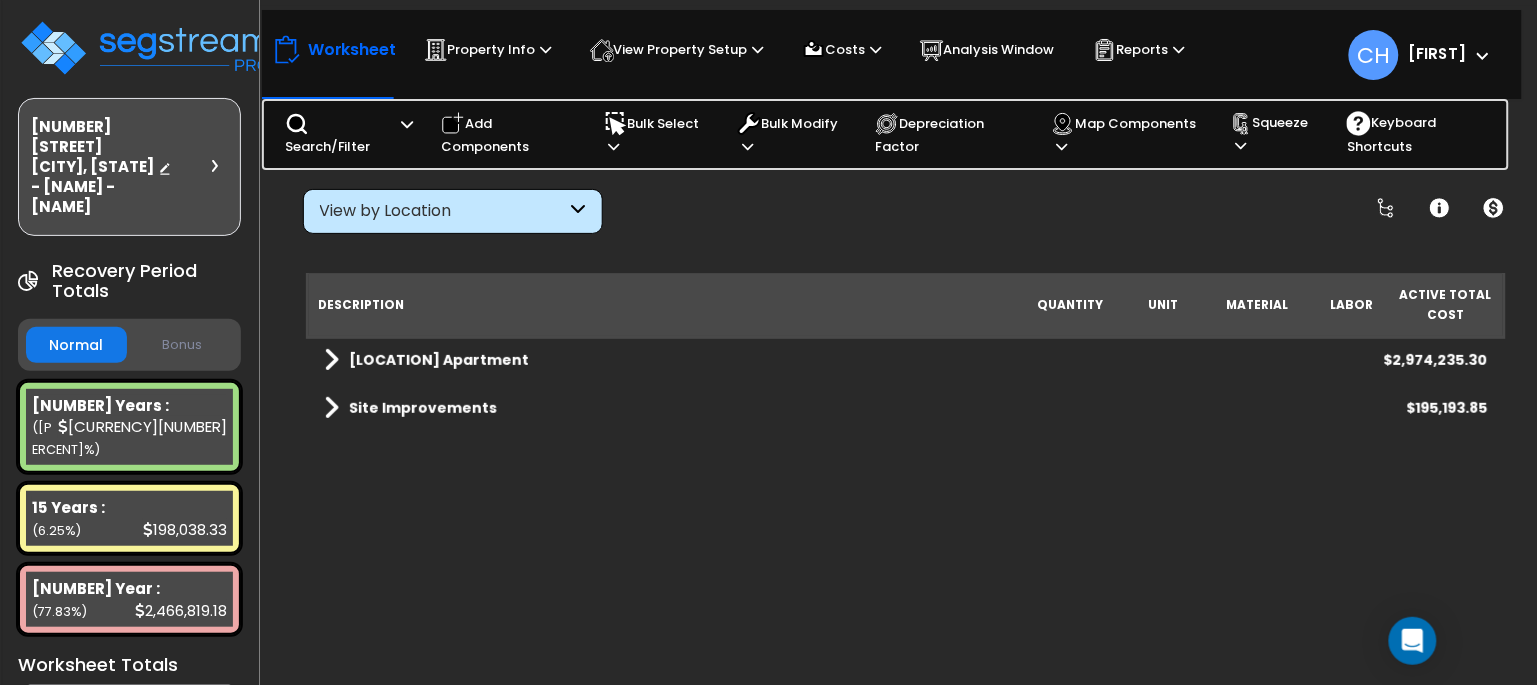 scroll, scrollTop: 87, scrollLeft: 0, axis: vertical 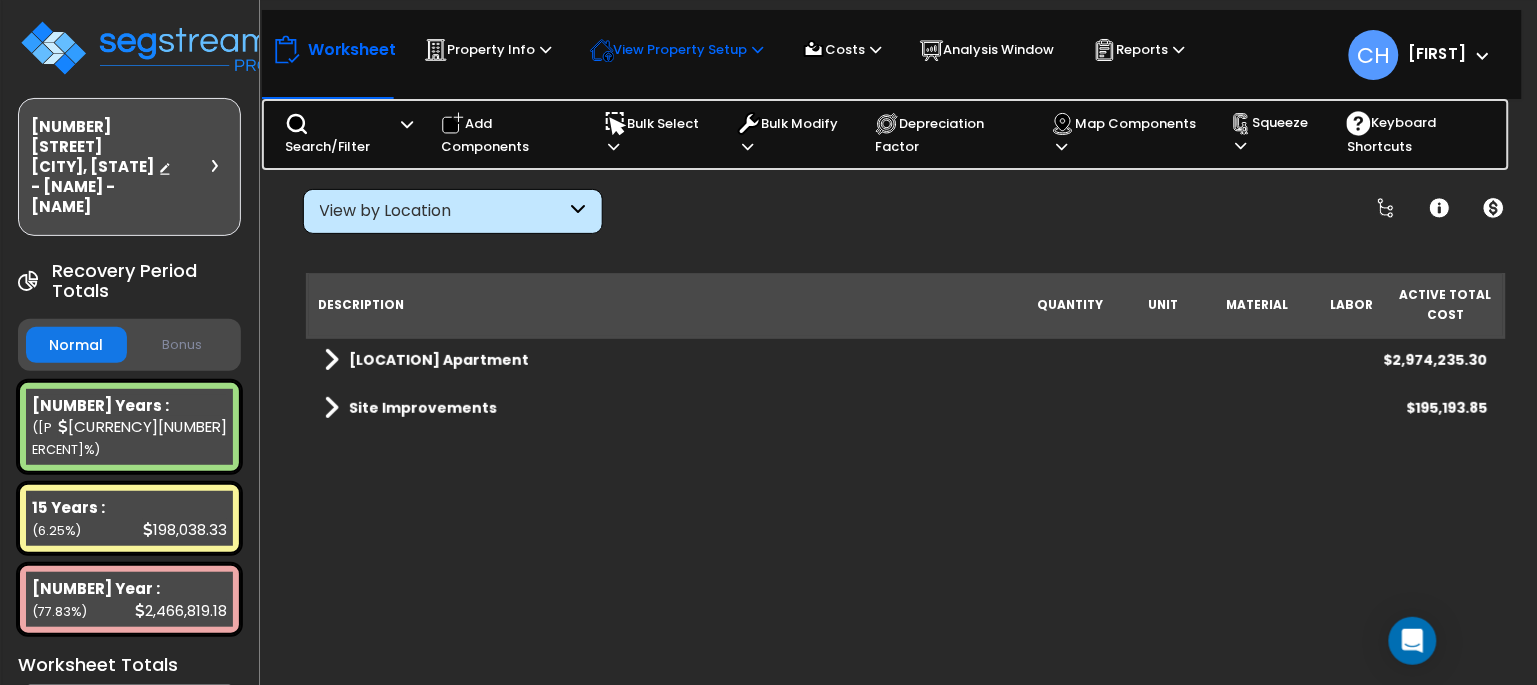 click on "View Property Setup" at bounding box center (488, 50) 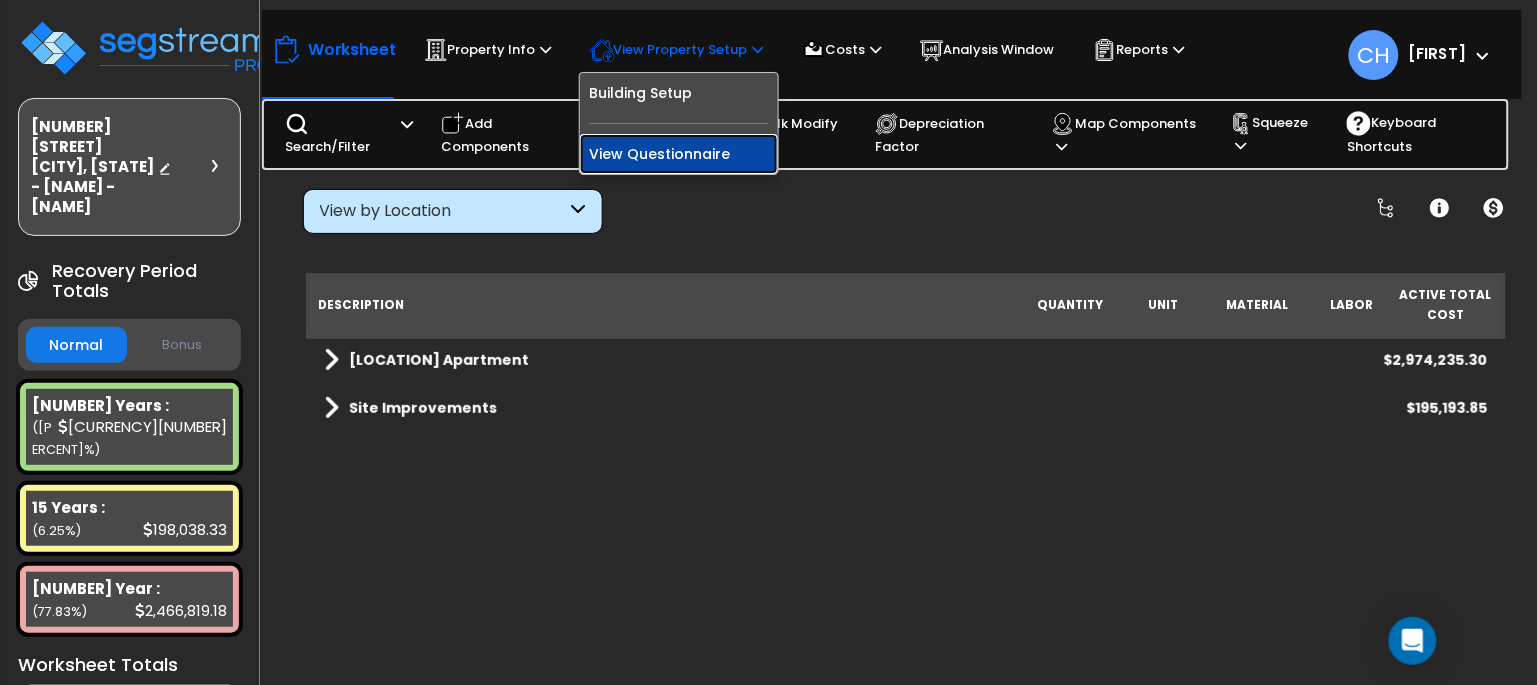 click on "View Questionnaire" at bounding box center (679, 154) 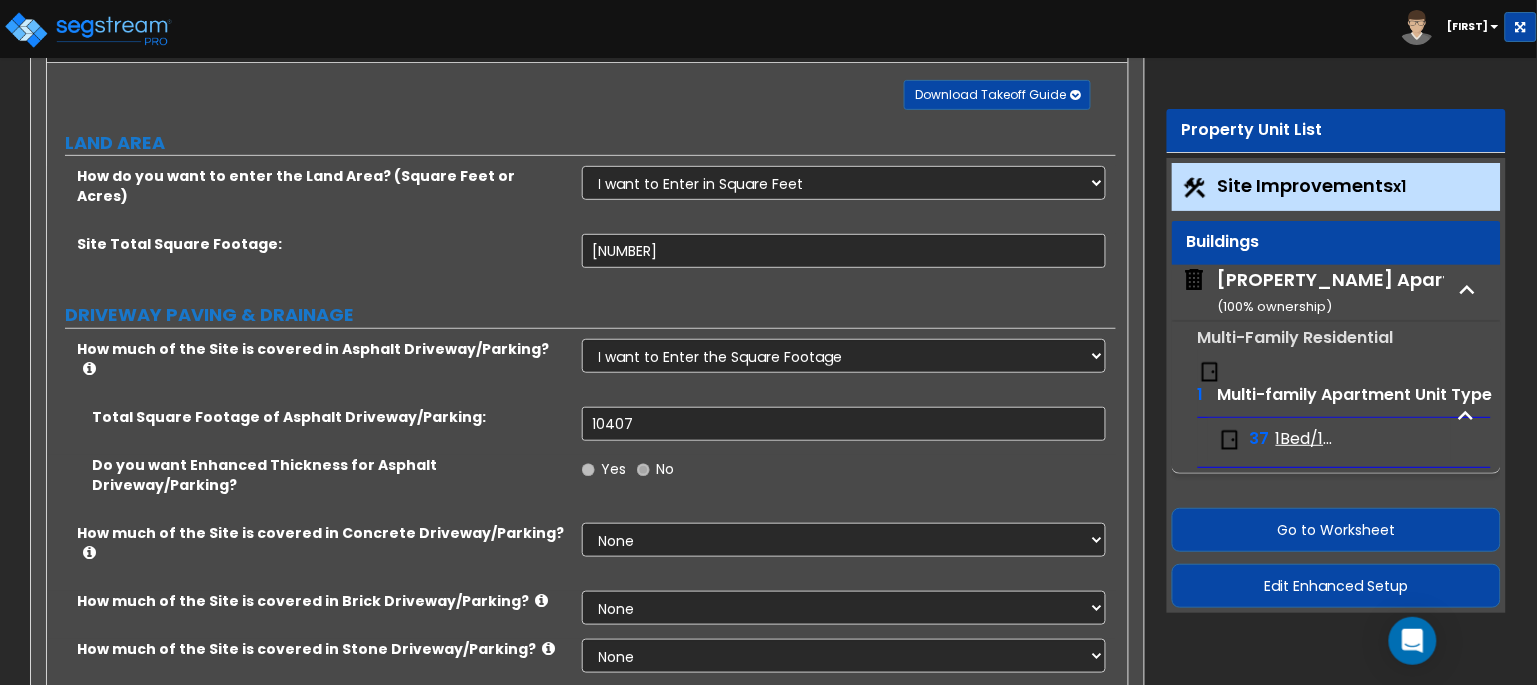 scroll, scrollTop: 0, scrollLeft: 0, axis: both 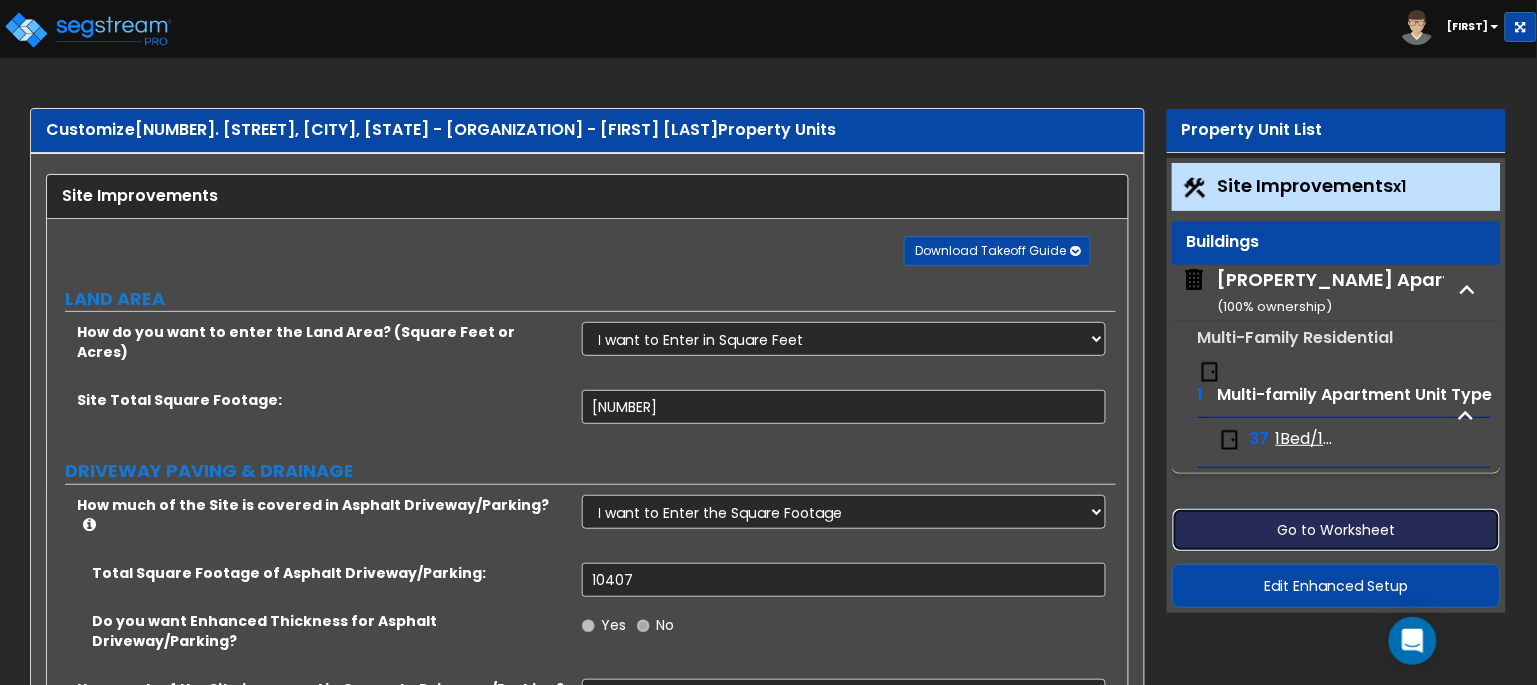 click on "Go to Worksheet" at bounding box center [1336, 530] 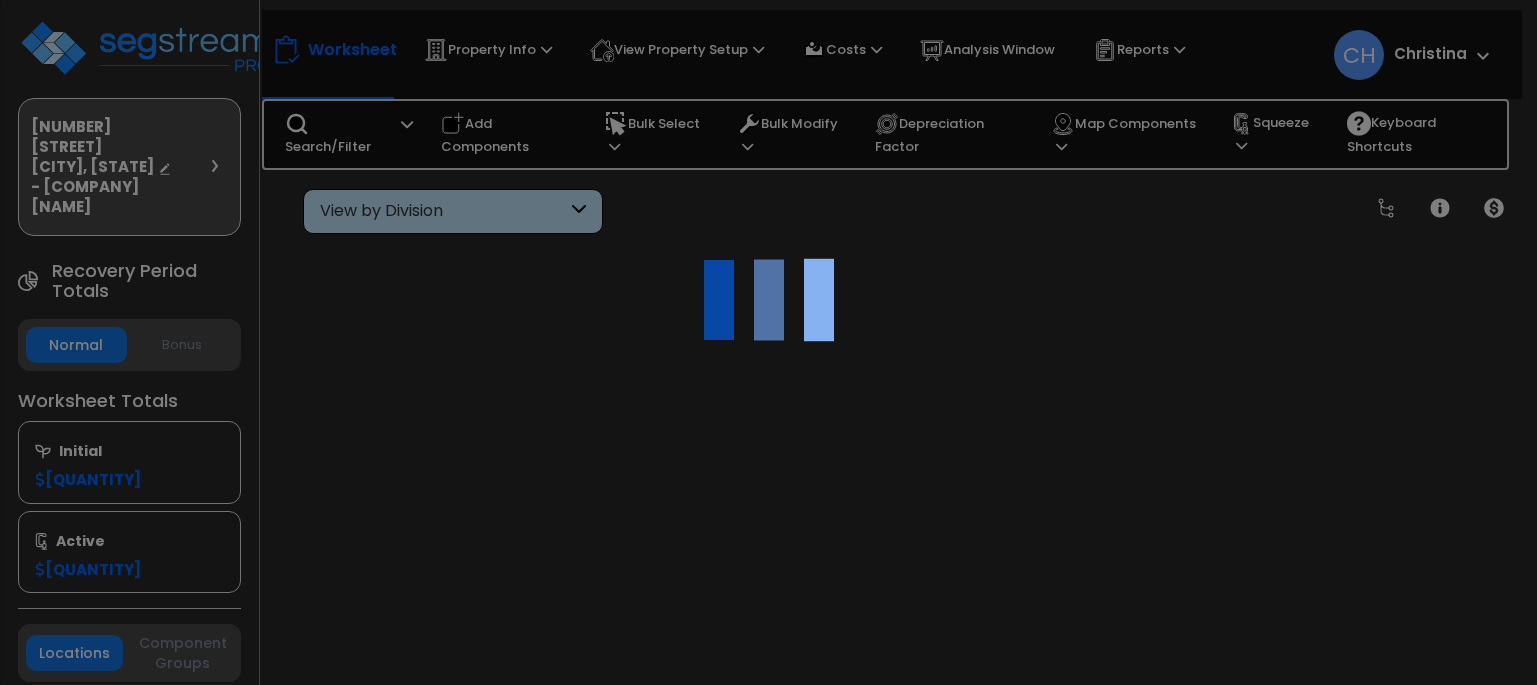 scroll, scrollTop: 0, scrollLeft: 0, axis: both 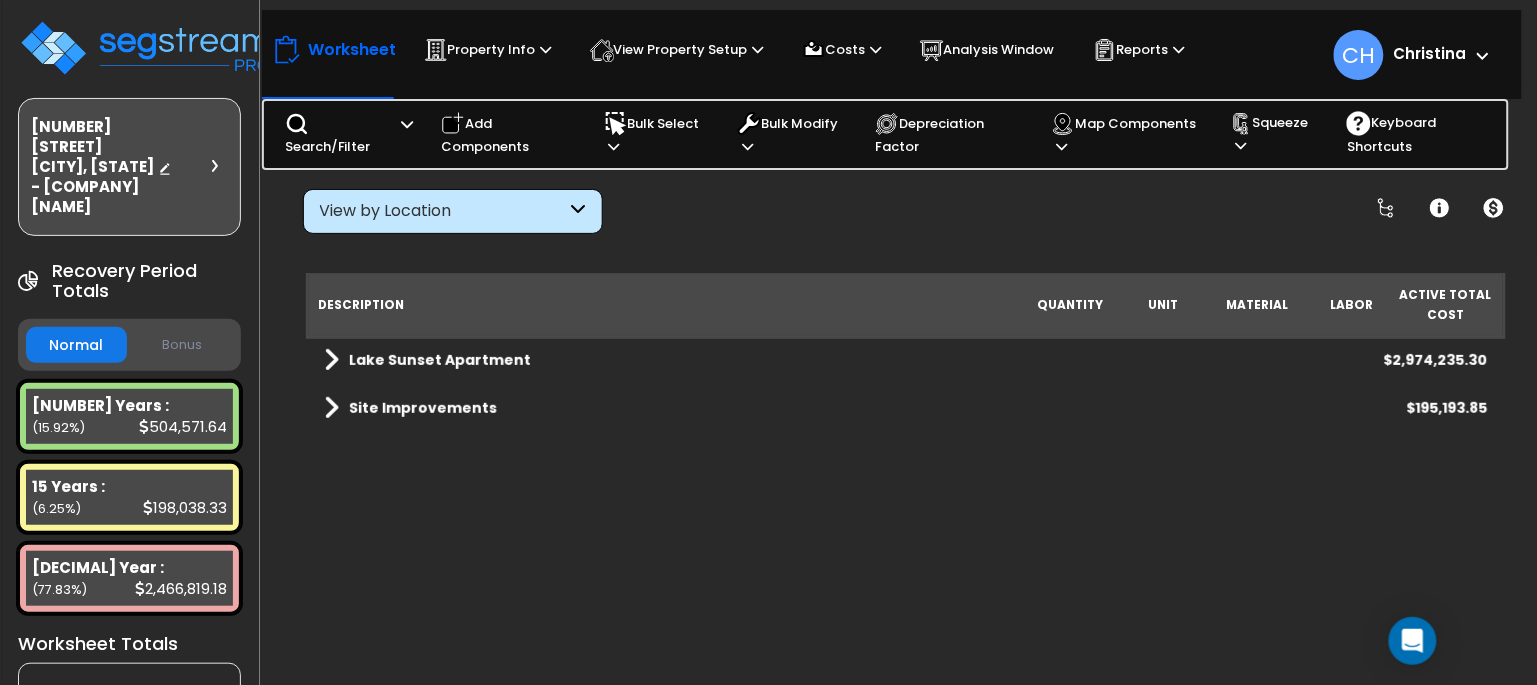 click at bounding box center (331, 360) 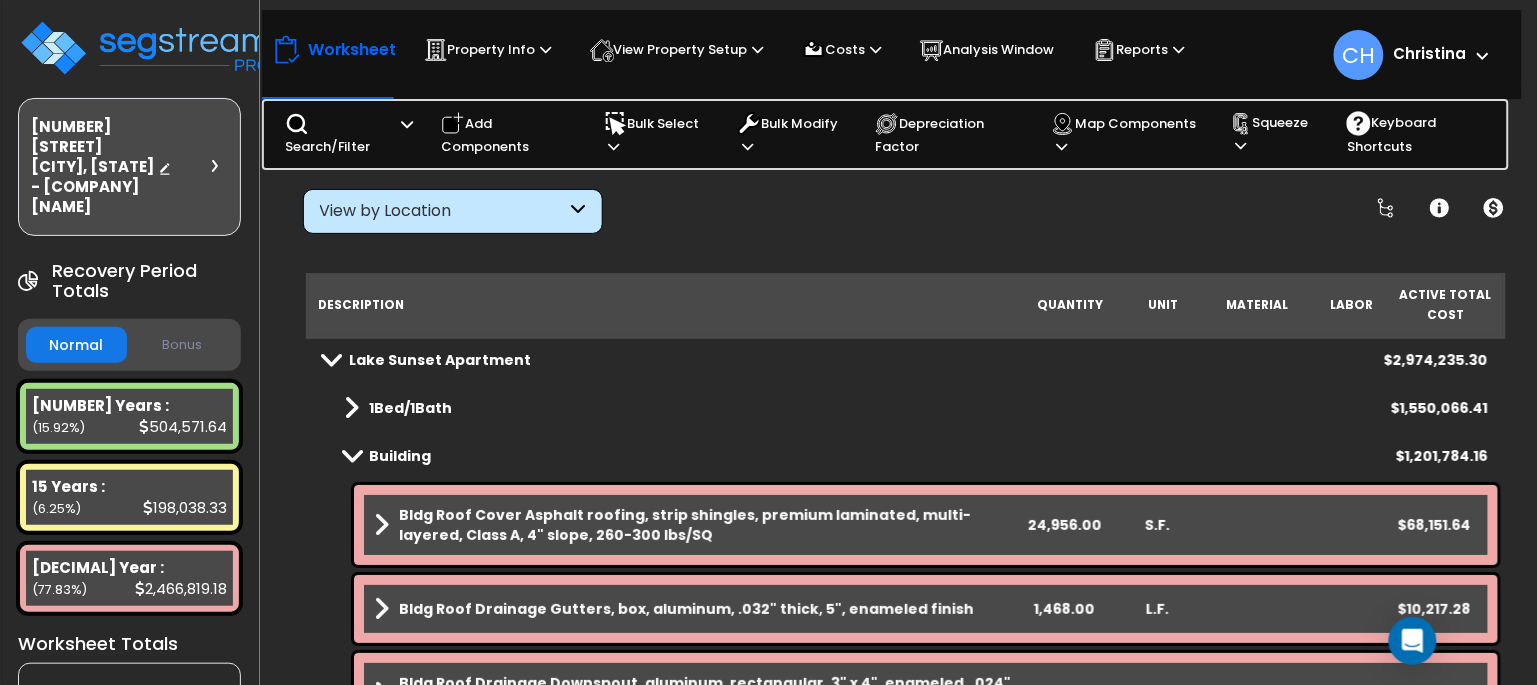 click at bounding box center (331, 359) 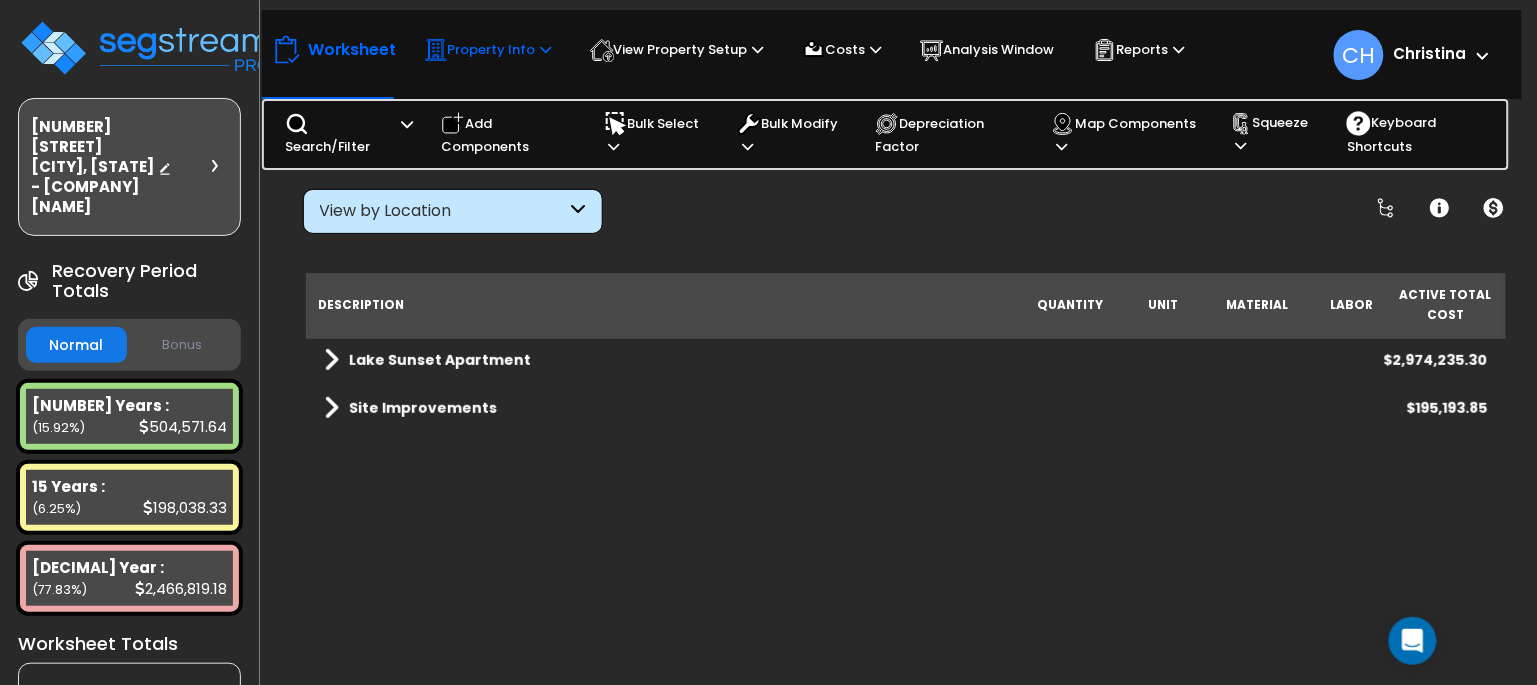 click at bounding box center [436, 50] 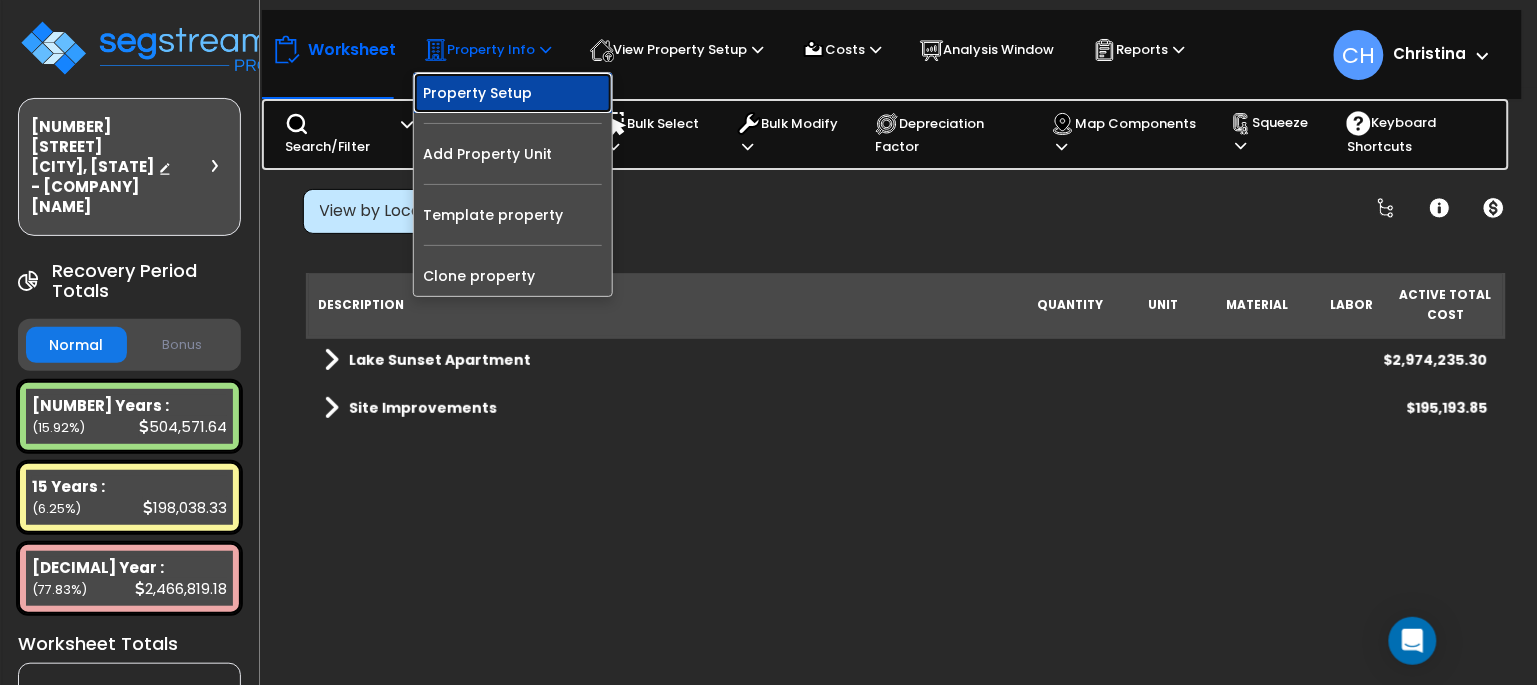 click on "Property Setup" at bounding box center (513, 93) 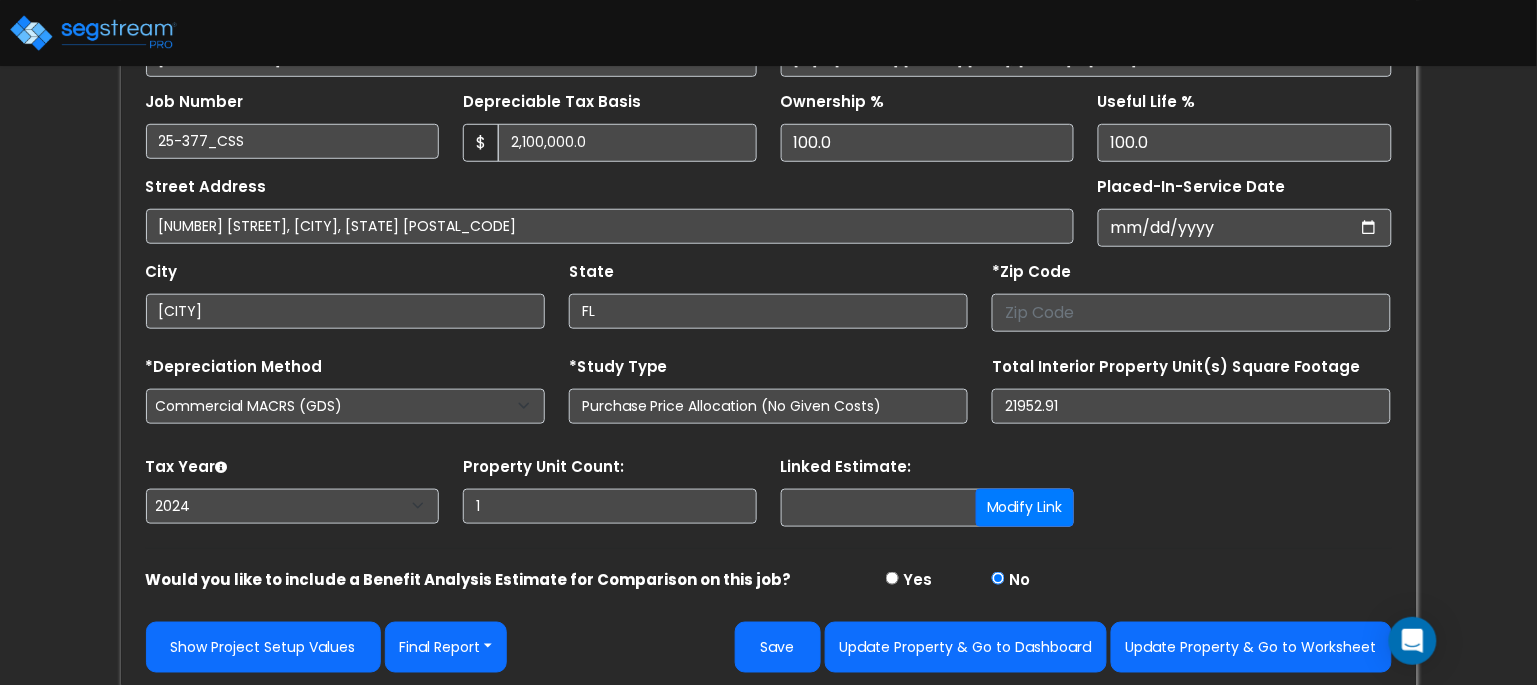 scroll, scrollTop: 340, scrollLeft: 0, axis: vertical 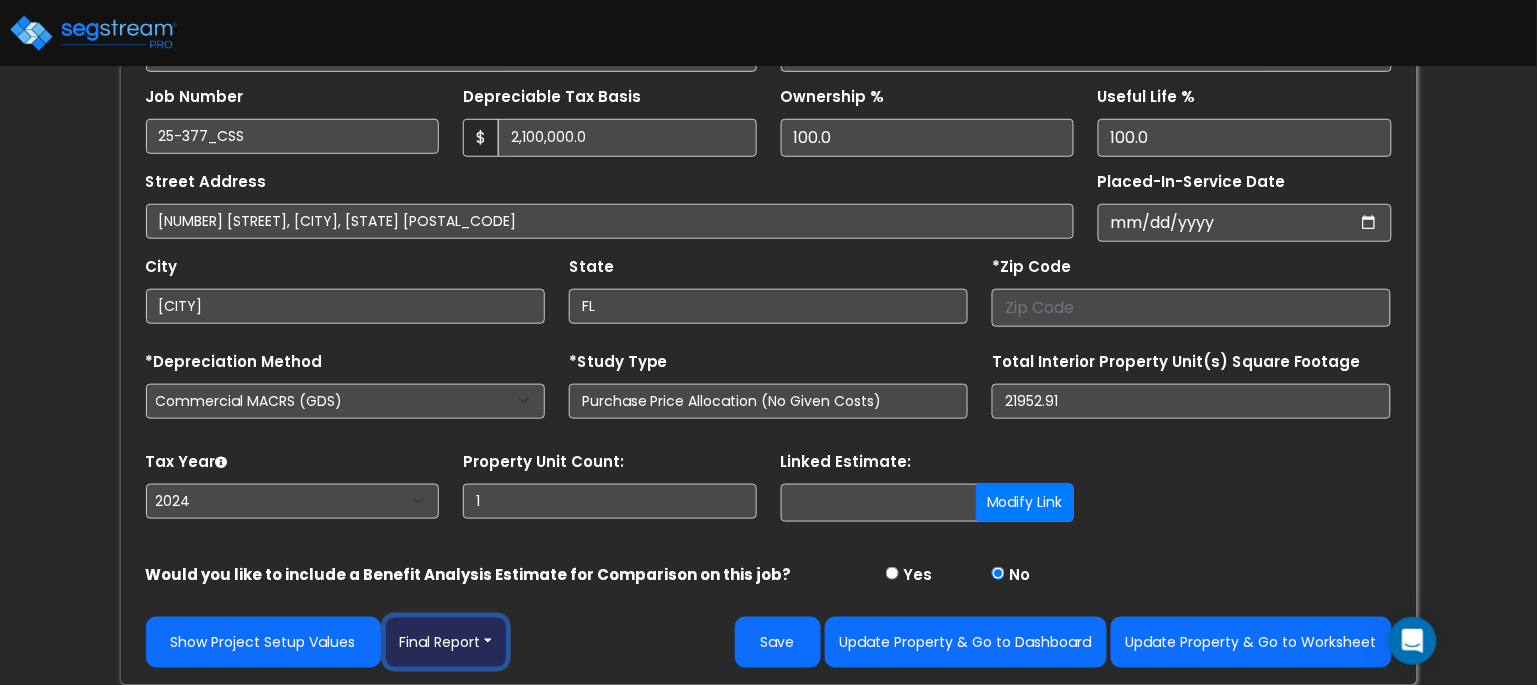 click on "Final Report" at bounding box center (446, 642) 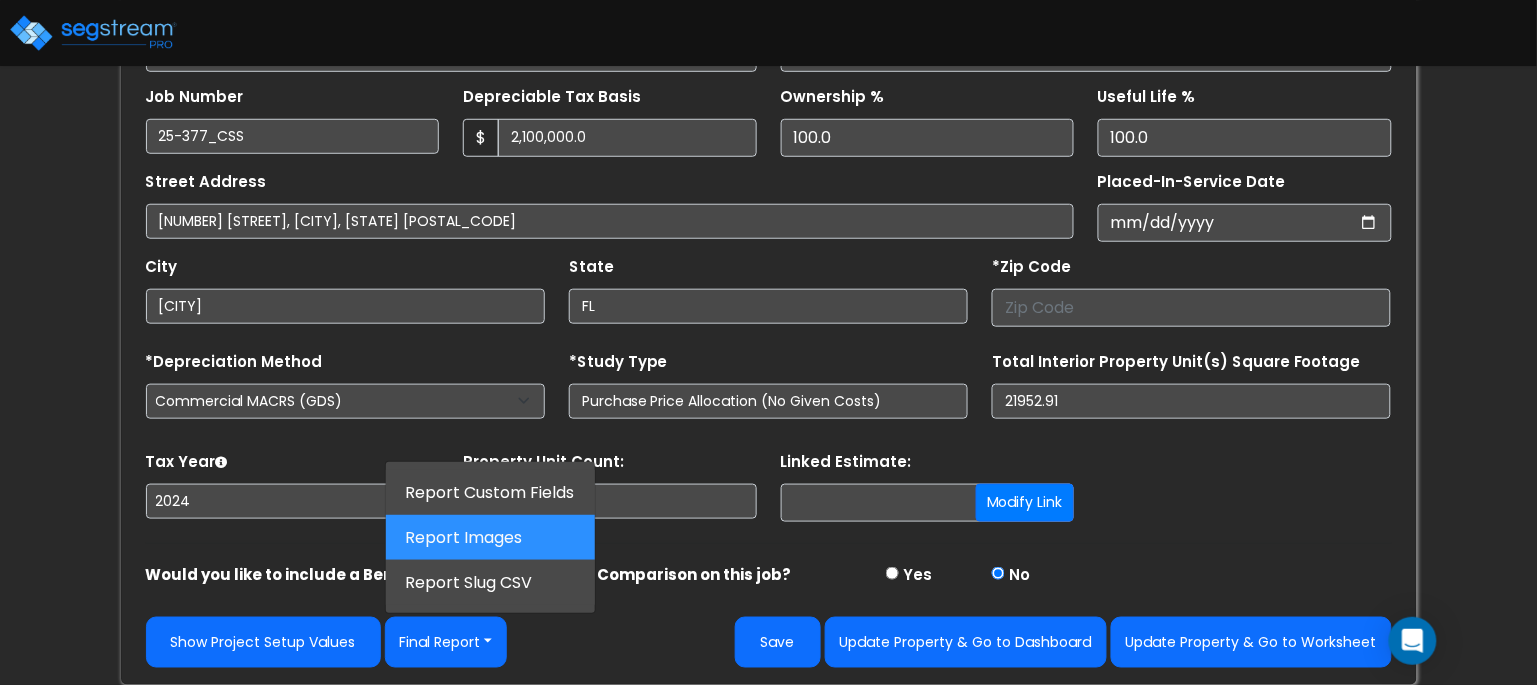 click on "Report Images" at bounding box center (490, 538) 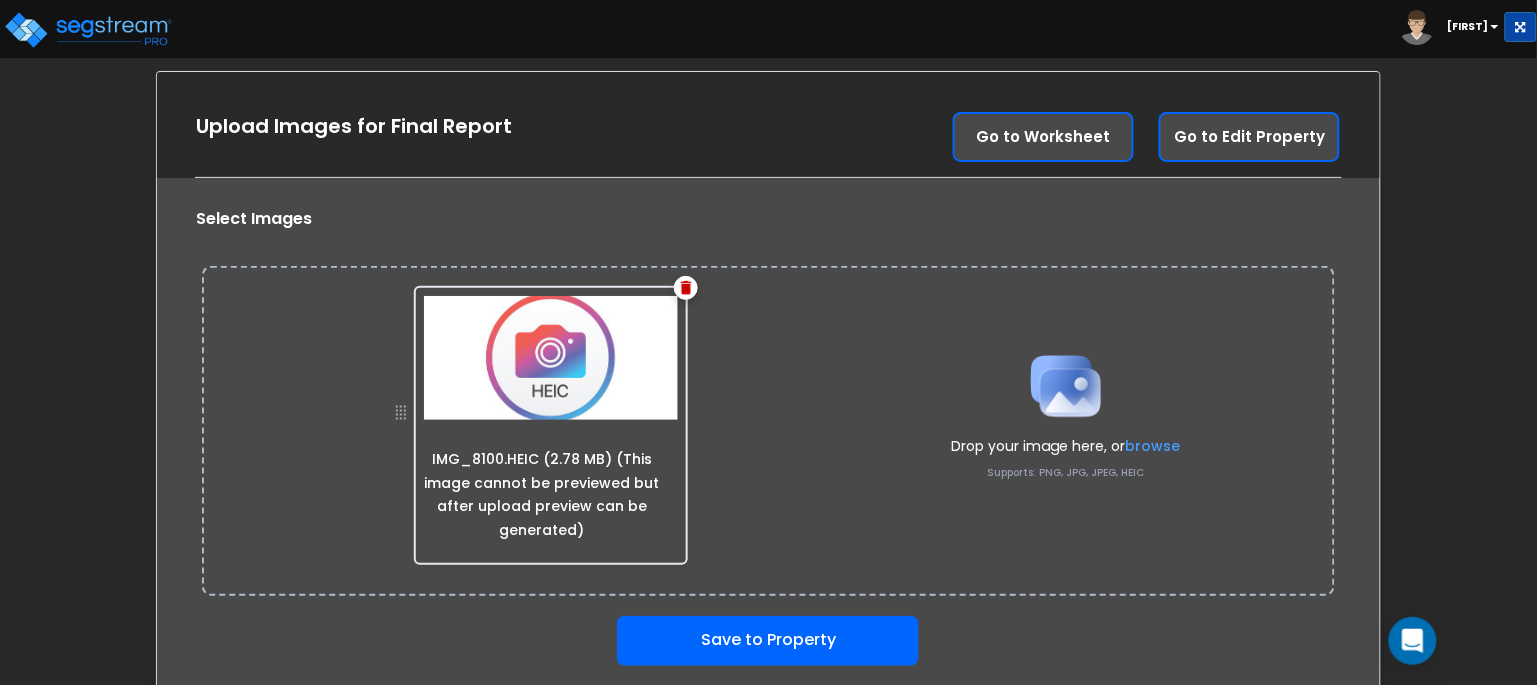 scroll, scrollTop: 68, scrollLeft: 0, axis: vertical 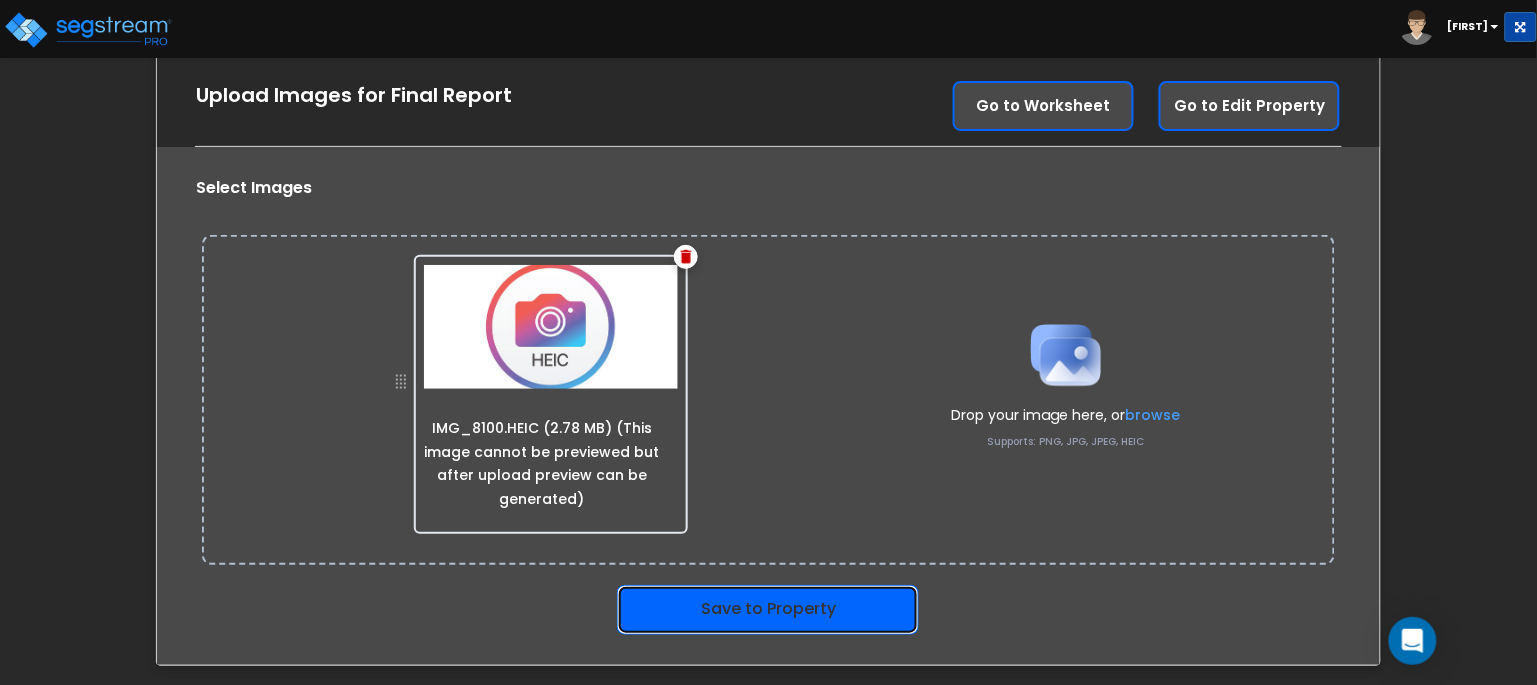 click on "Save to Property" at bounding box center (768, 610) 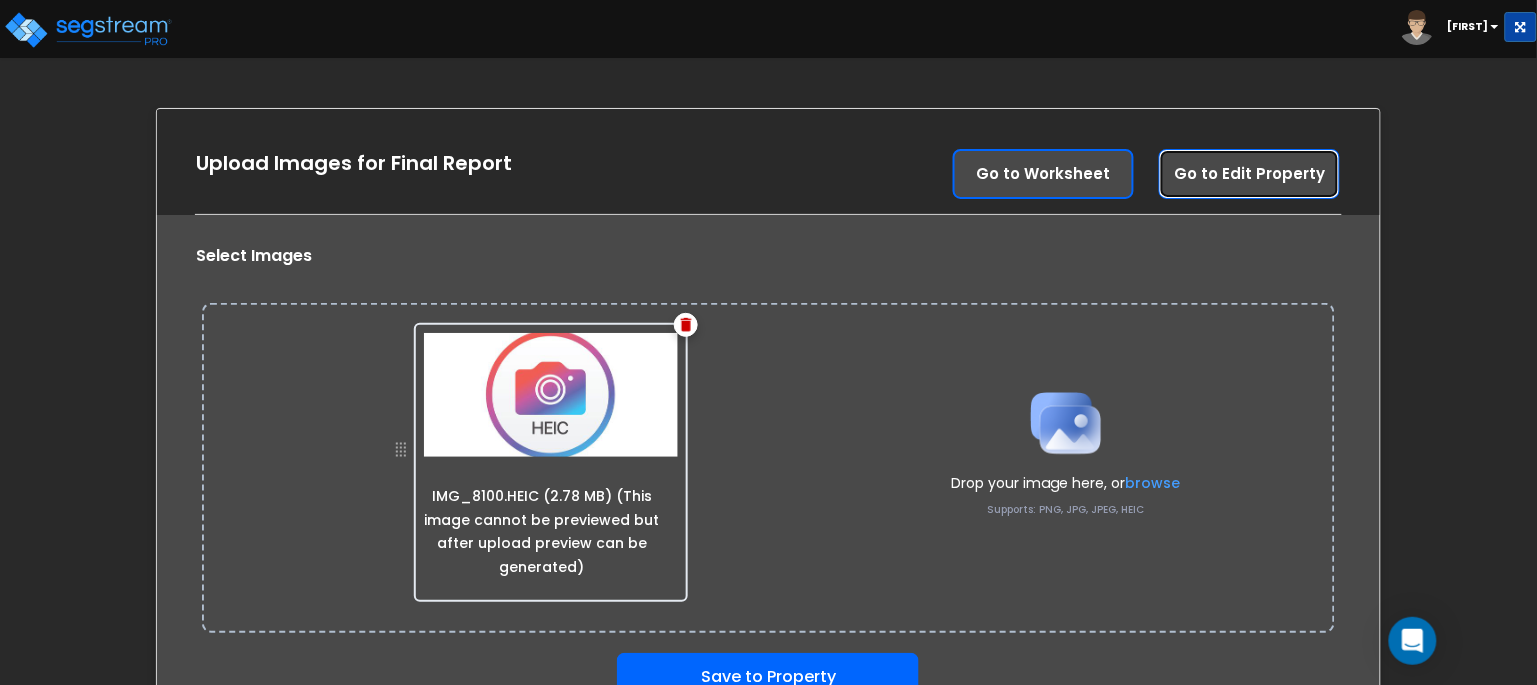 click on "Go to Edit Property" at bounding box center (1249, 174) 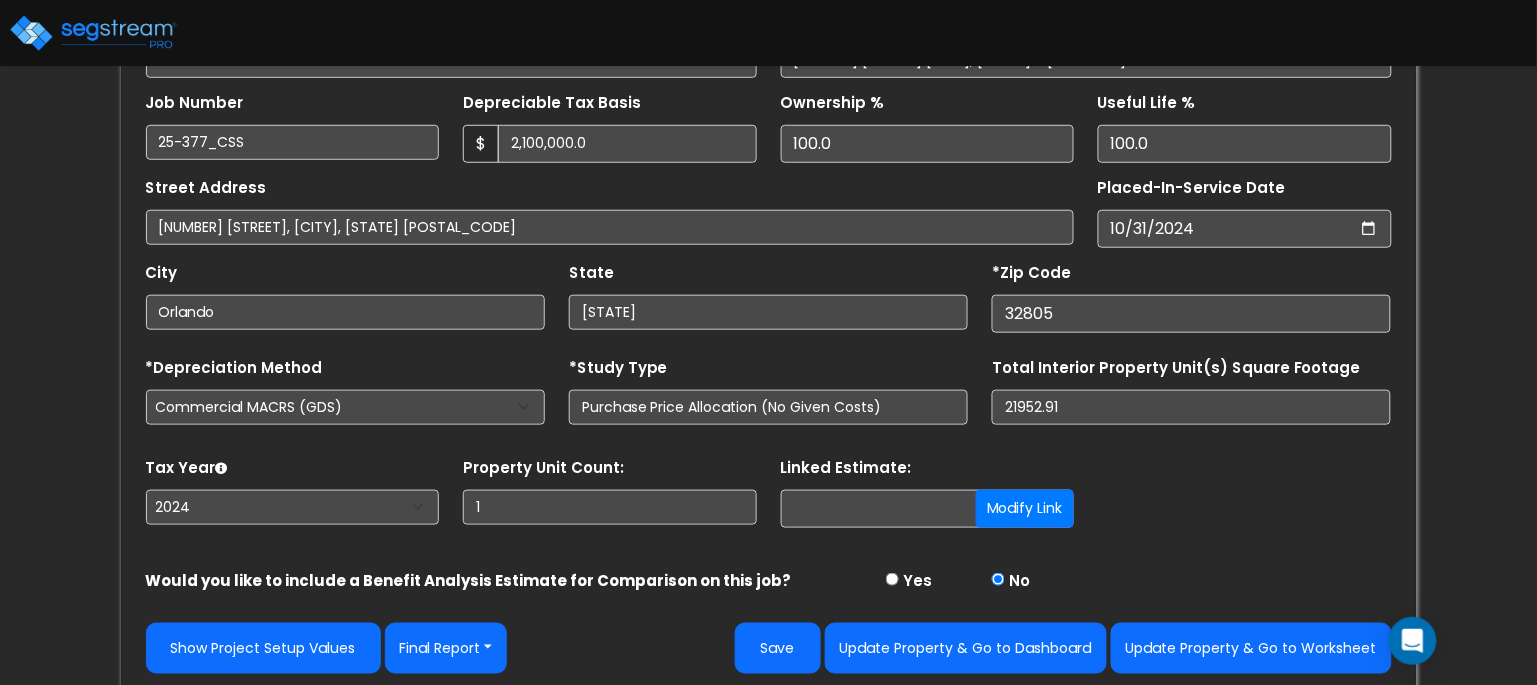 scroll, scrollTop: 340, scrollLeft: 0, axis: vertical 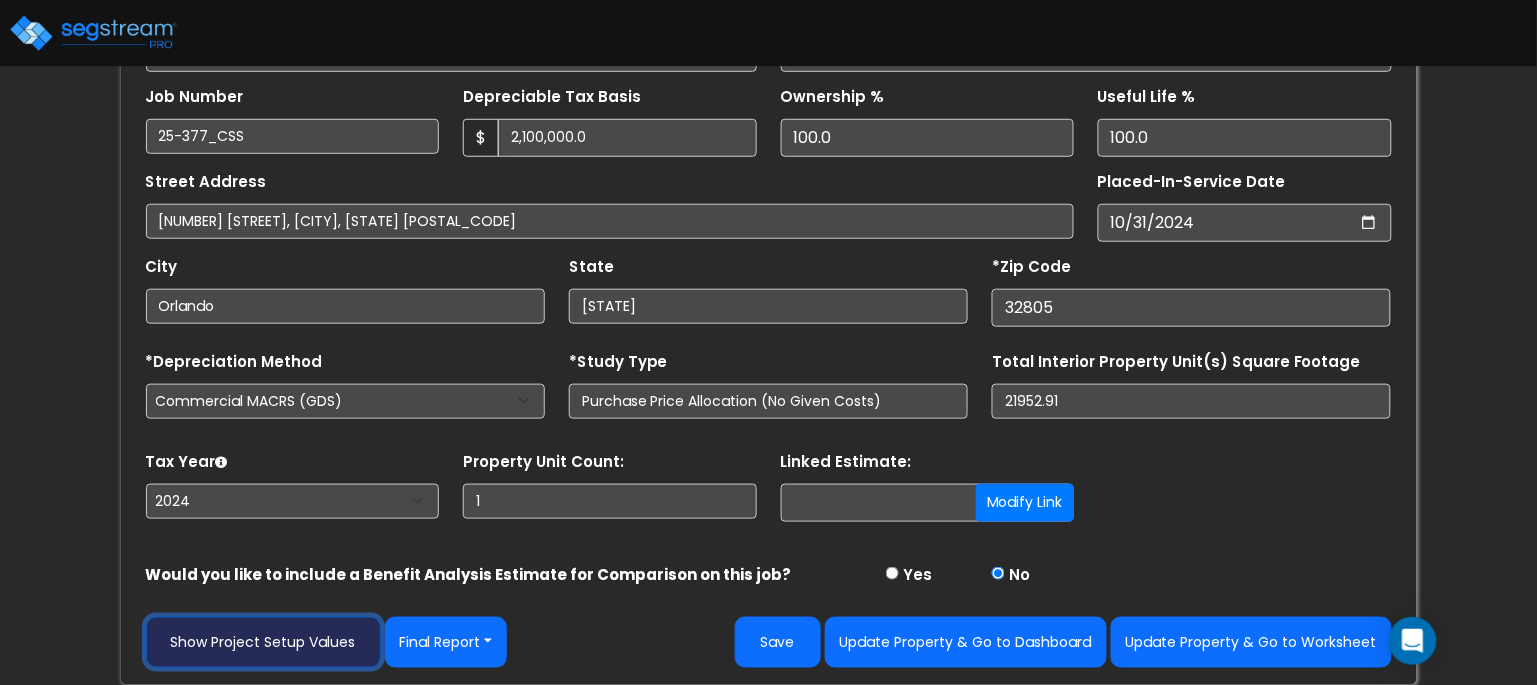 click on "Show Project Setup Values" at bounding box center (263, 642) 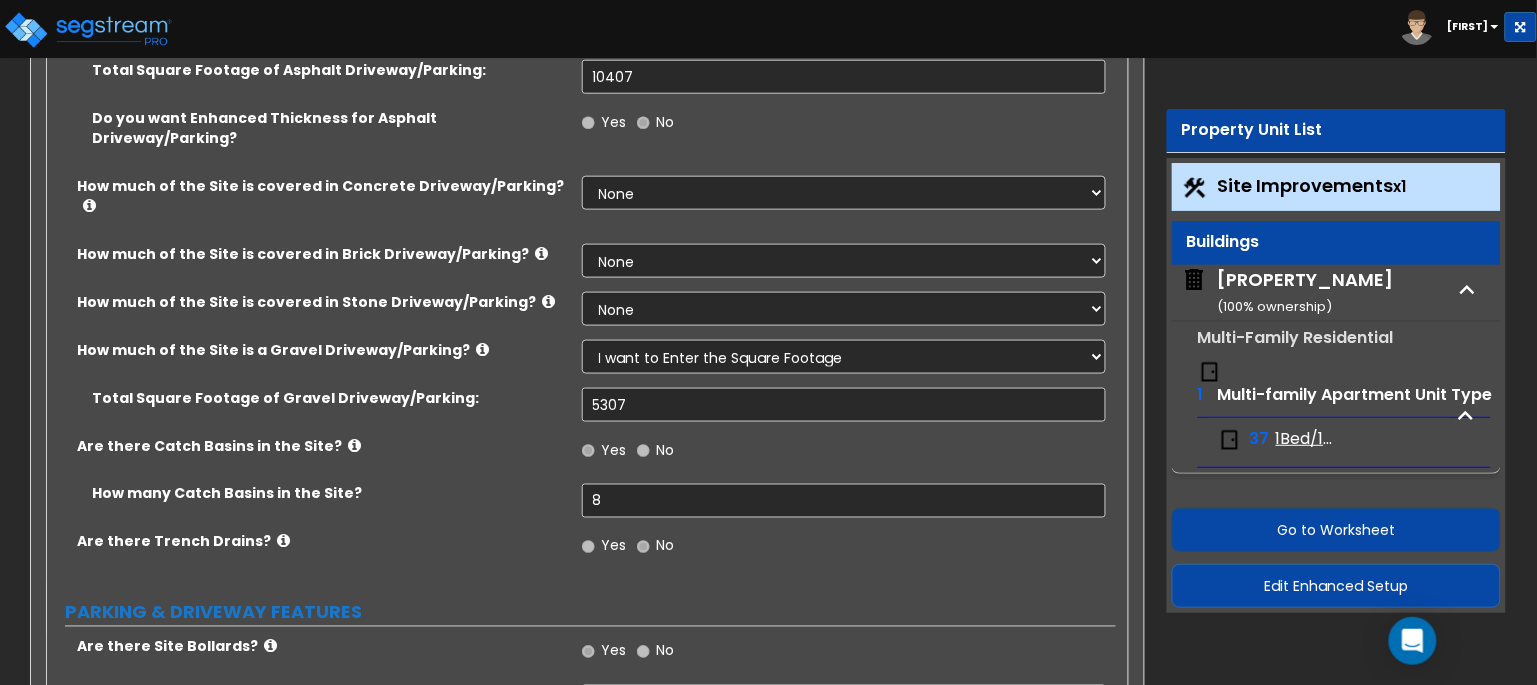 scroll, scrollTop: 508, scrollLeft: 0, axis: vertical 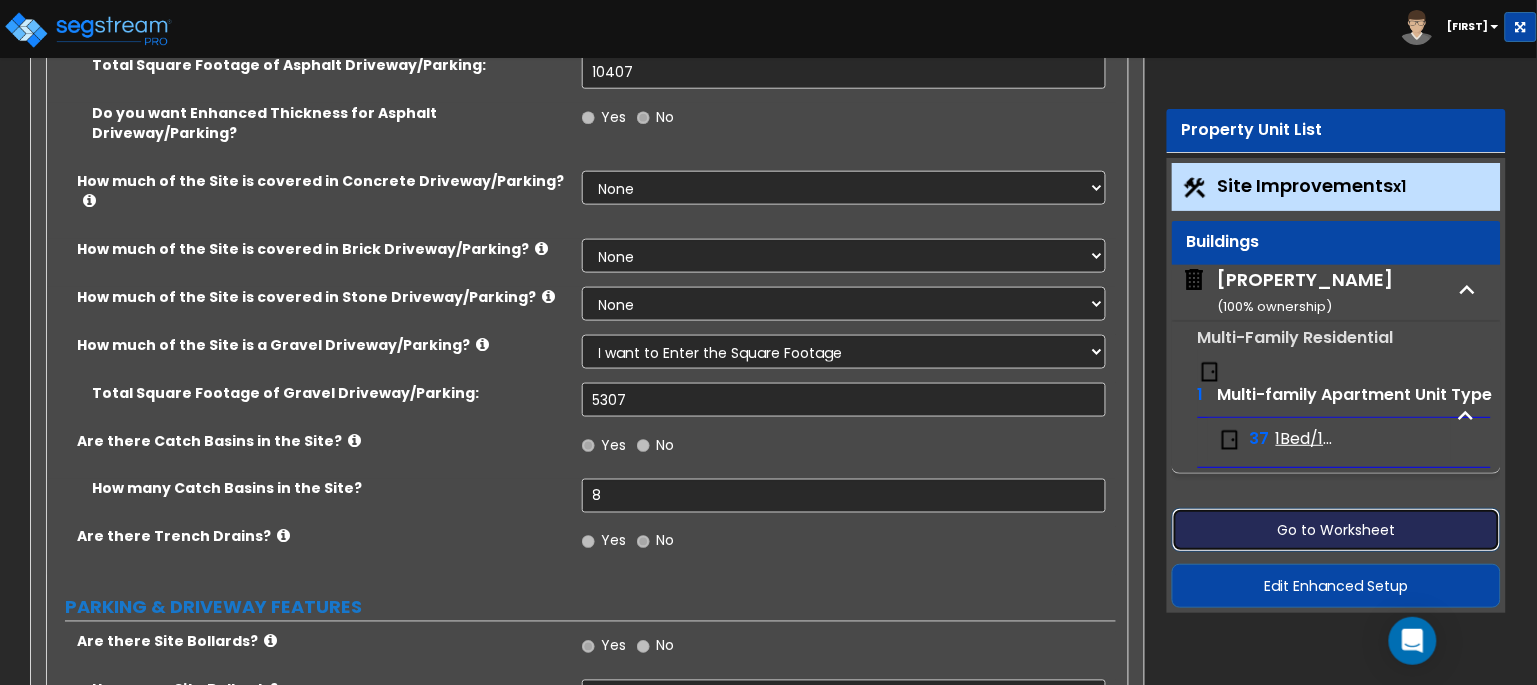 click on "Go to Worksheet" at bounding box center [1336, 530] 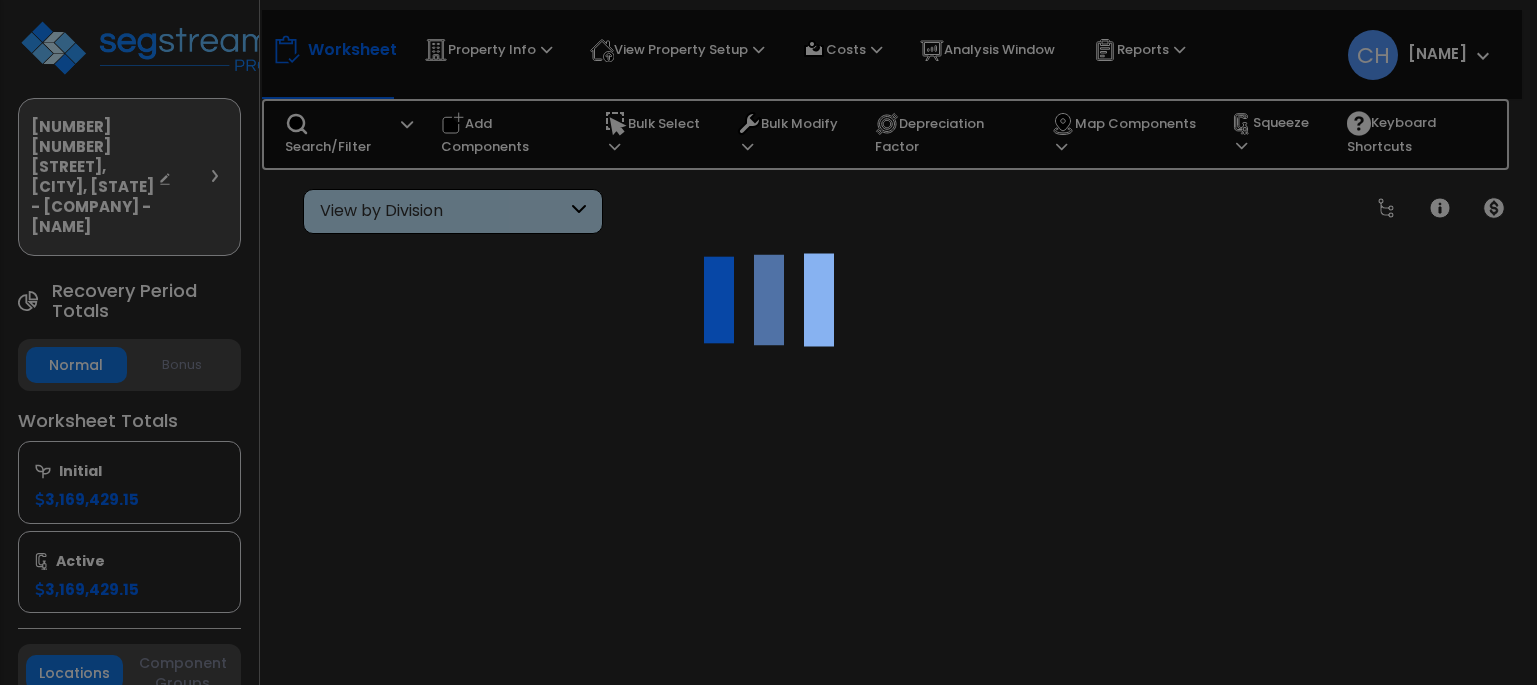 scroll, scrollTop: 0, scrollLeft: 0, axis: both 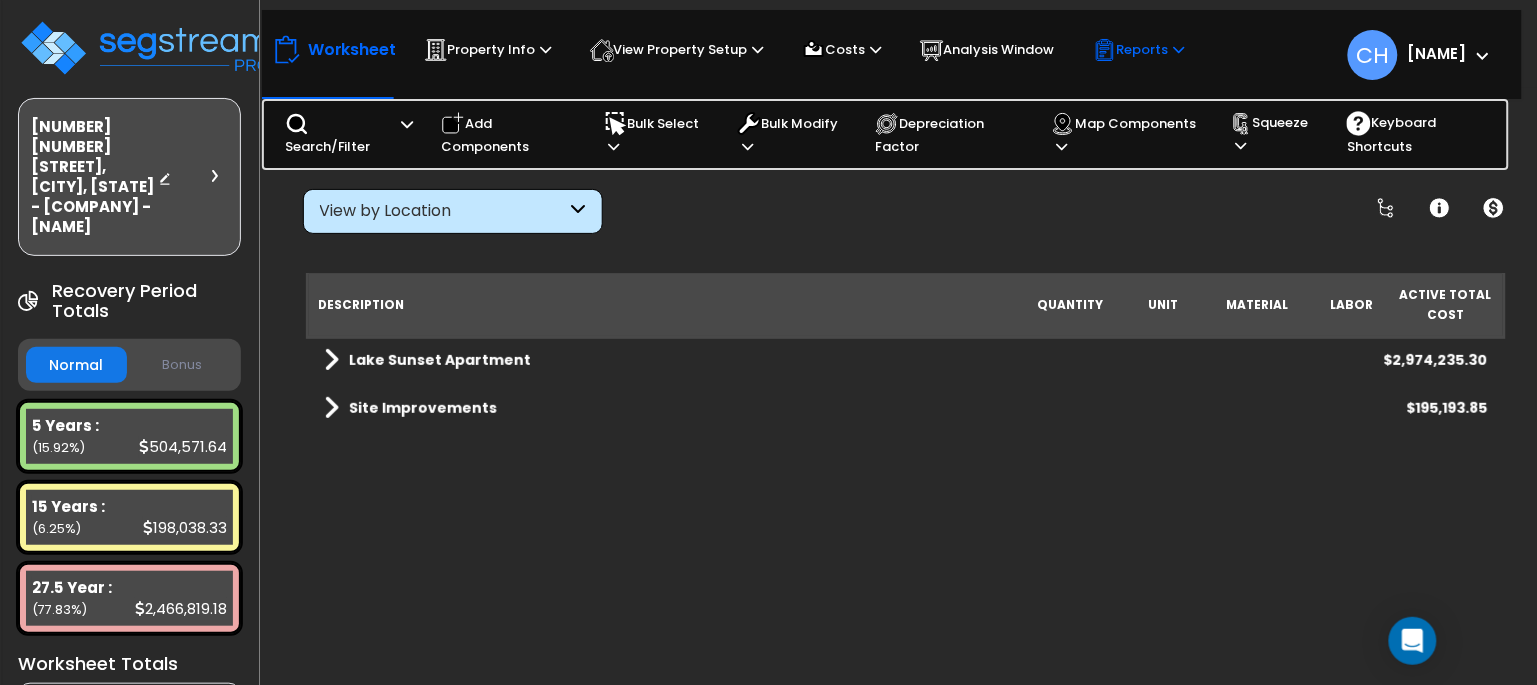 click on "Reports" at bounding box center [1139, 50] 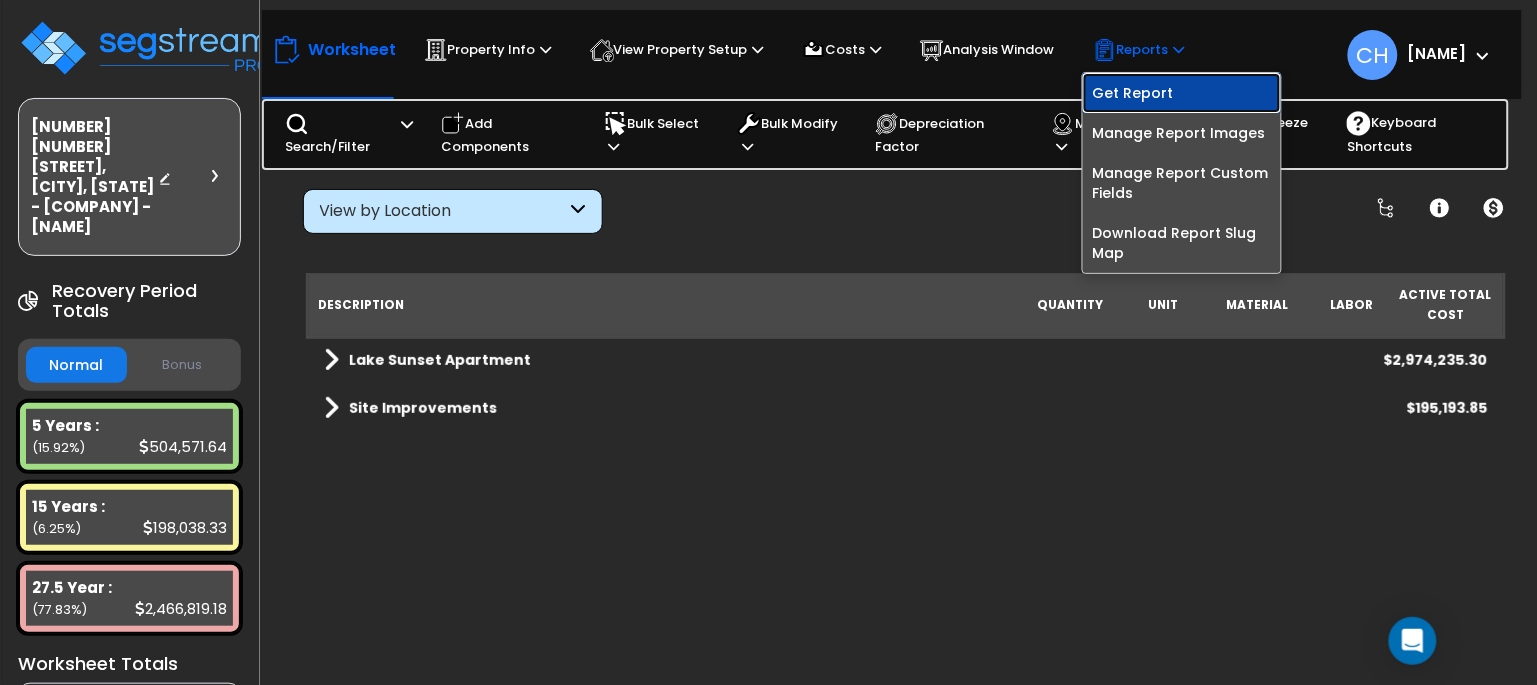 click on "Get Report" at bounding box center [1182, 93] 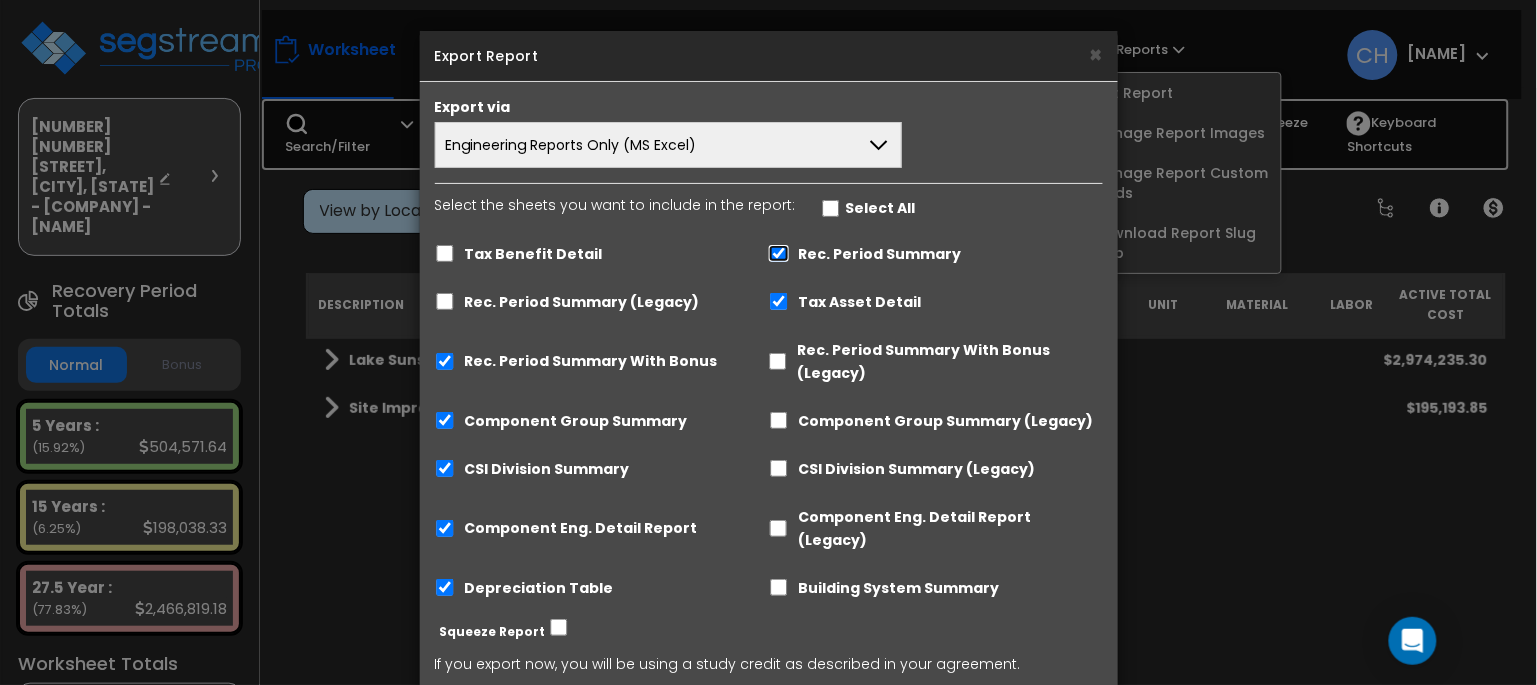 click on "Rec. Period Summary" at bounding box center [779, 253] 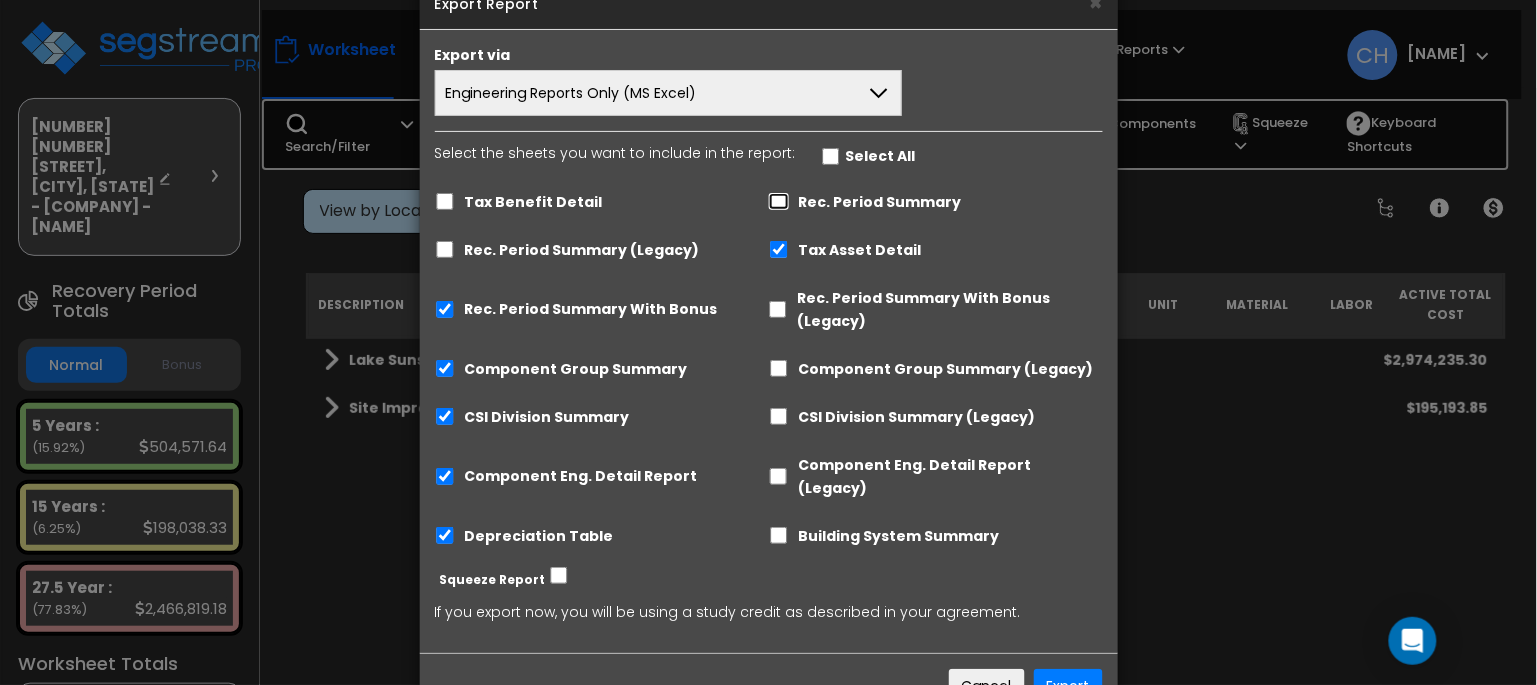 scroll, scrollTop: 60, scrollLeft: 0, axis: vertical 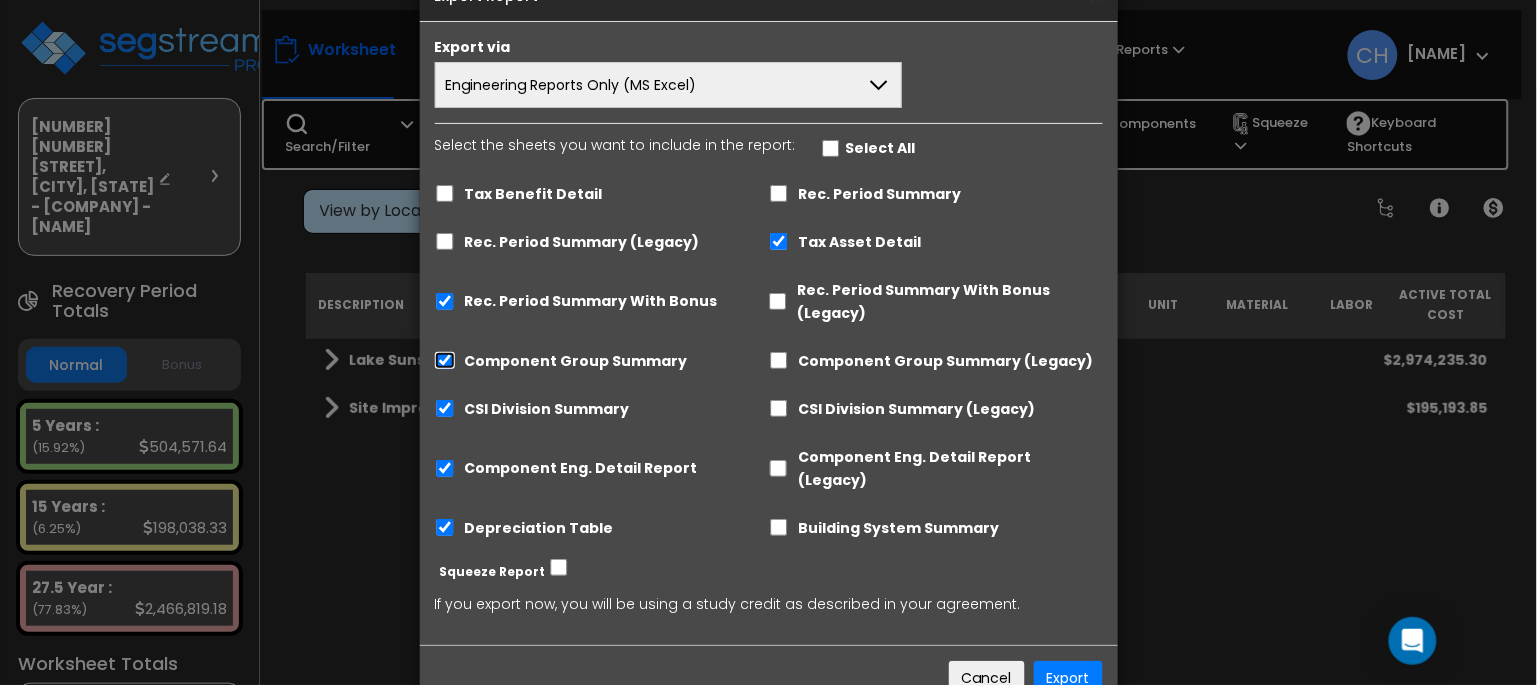 click on "Component Group Summary" at bounding box center (445, 360) 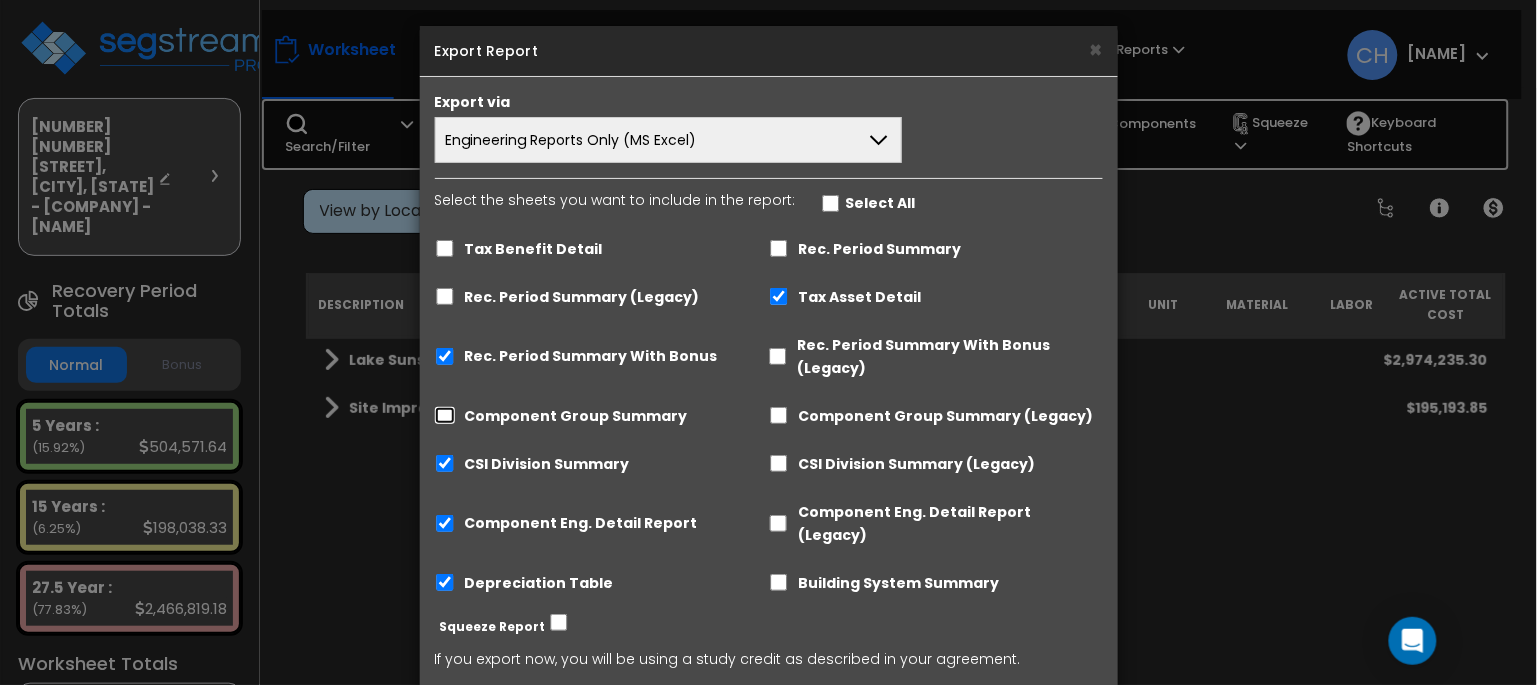 scroll, scrollTop: 0, scrollLeft: 0, axis: both 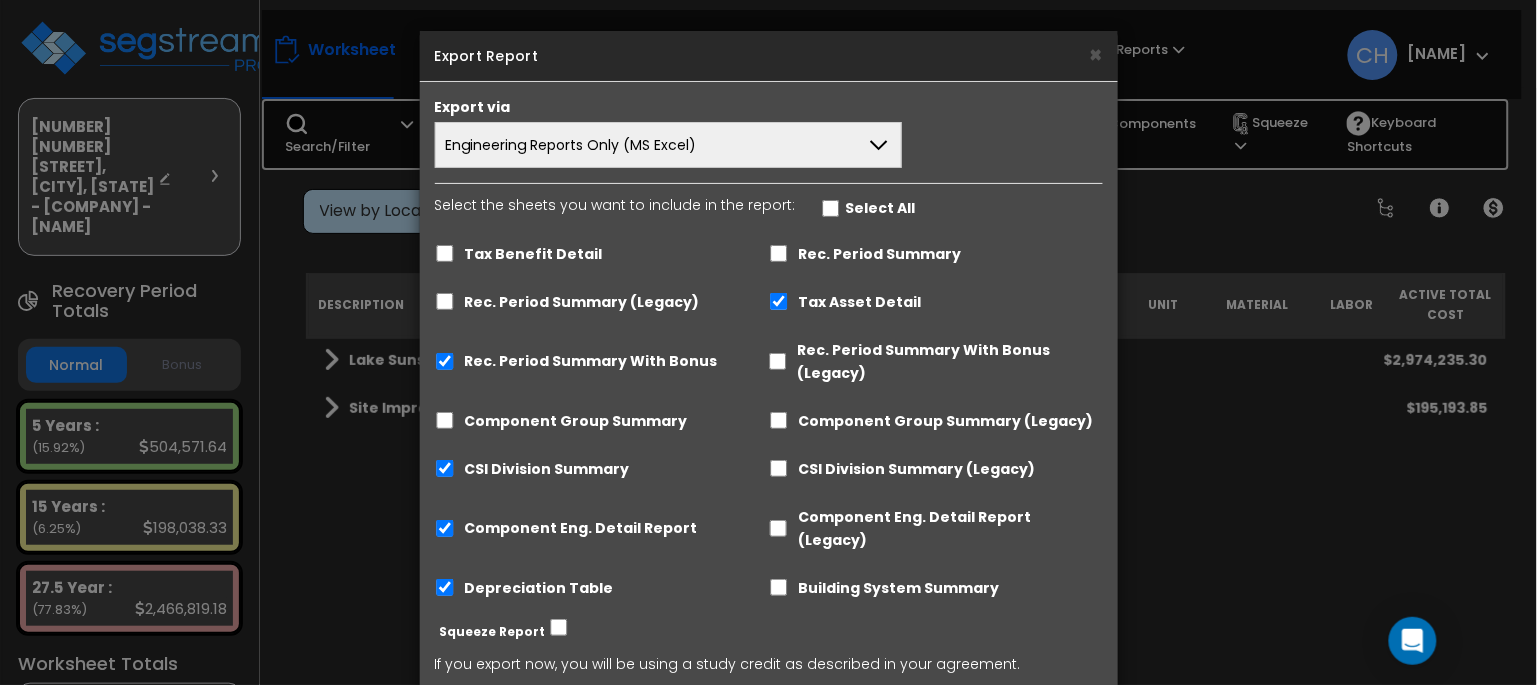 click on "Engineering Reports Only (MS Excel)" at bounding box center [571, 145] 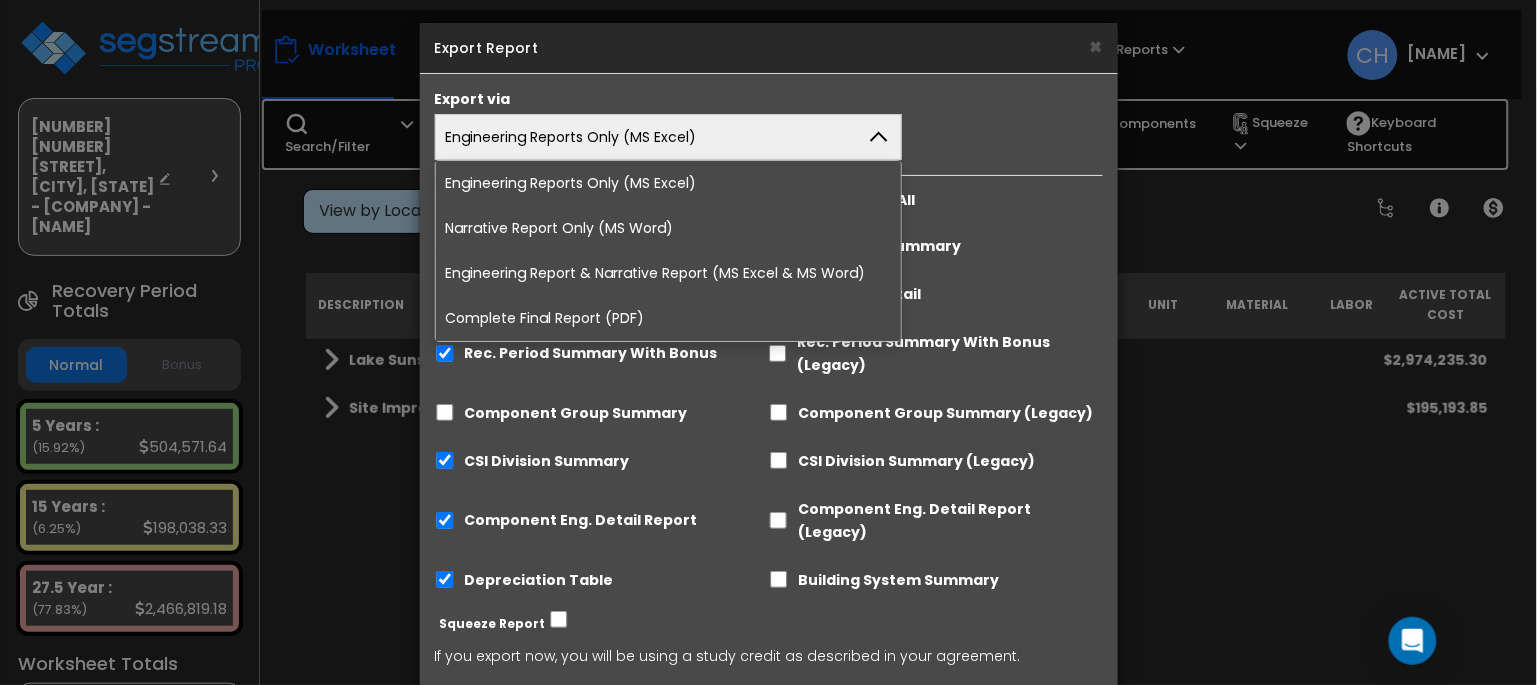 click on "Complete Final Report (PDF)" at bounding box center (669, 318) 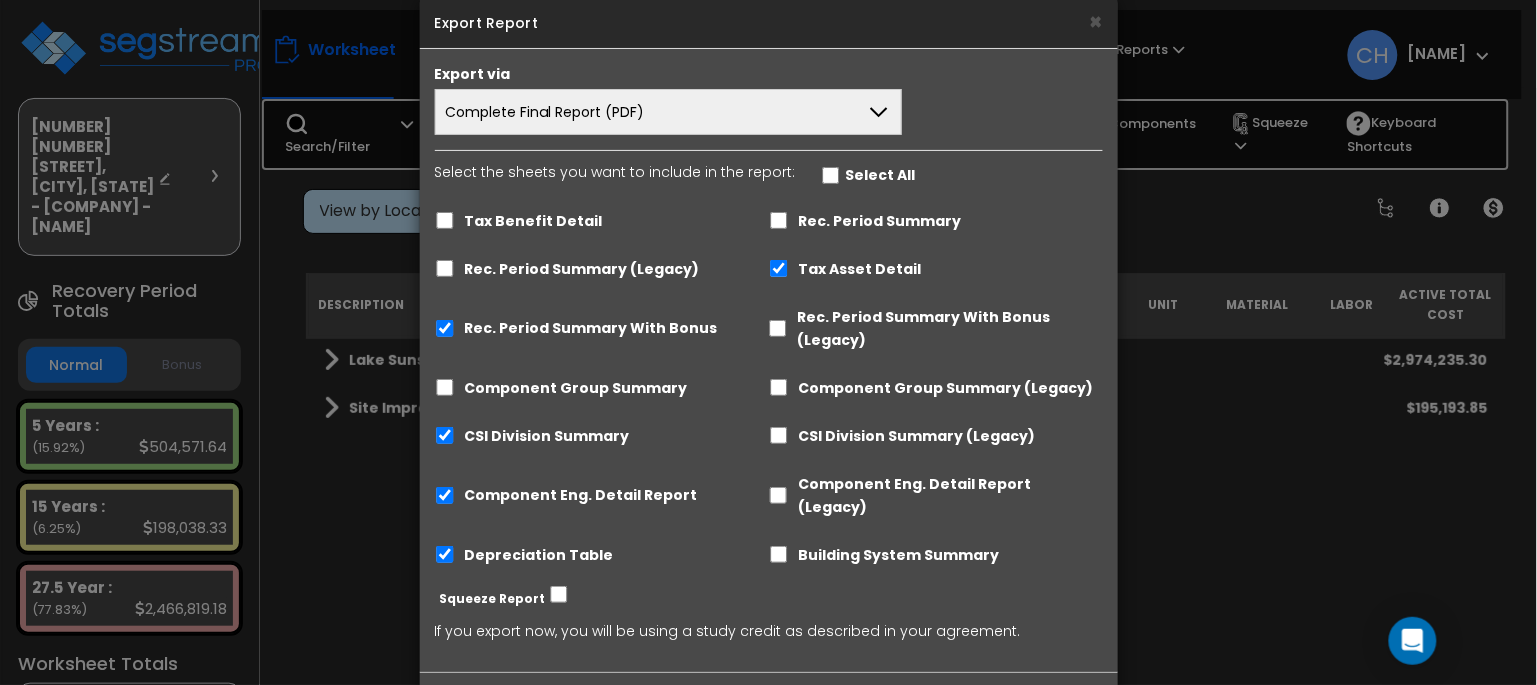 scroll, scrollTop: 94, scrollLeft: 0, axis: vertical 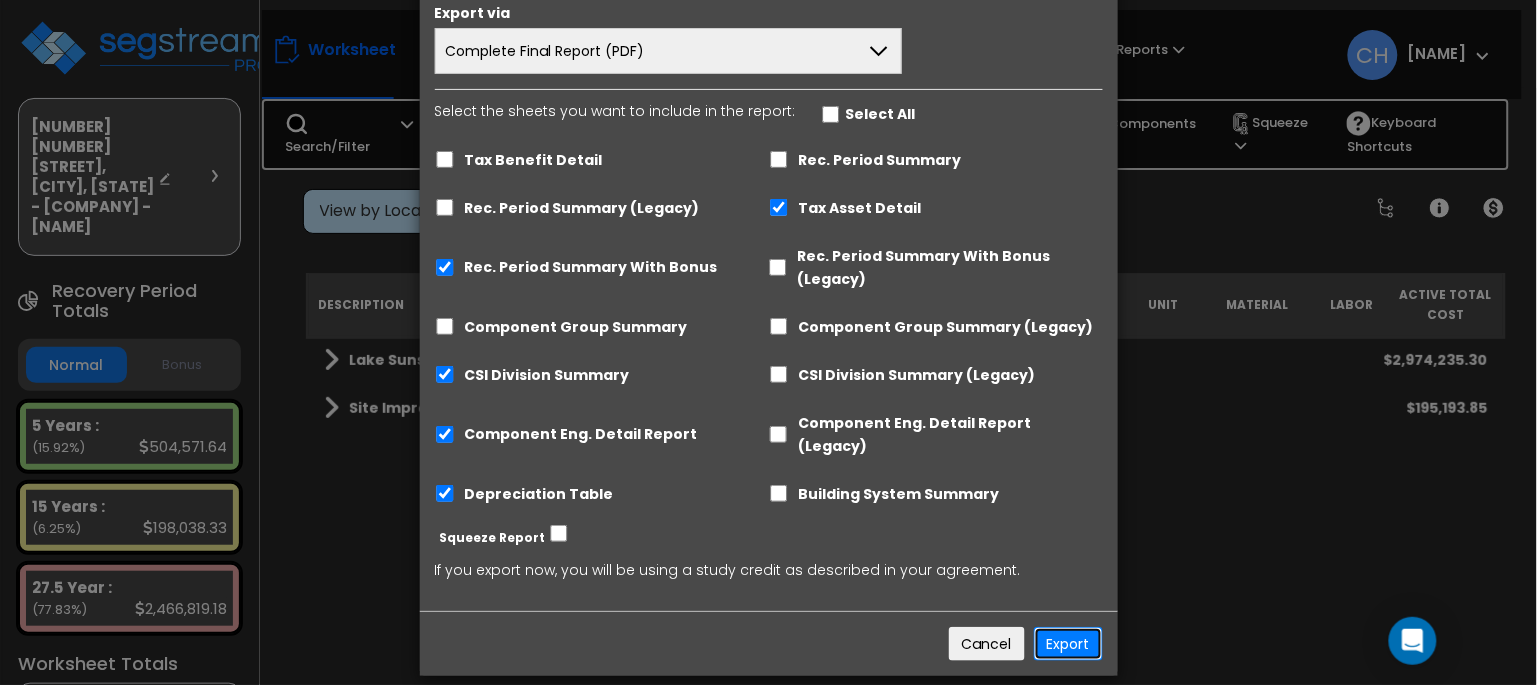 click on "Export" at bounding box center [1068, 644] 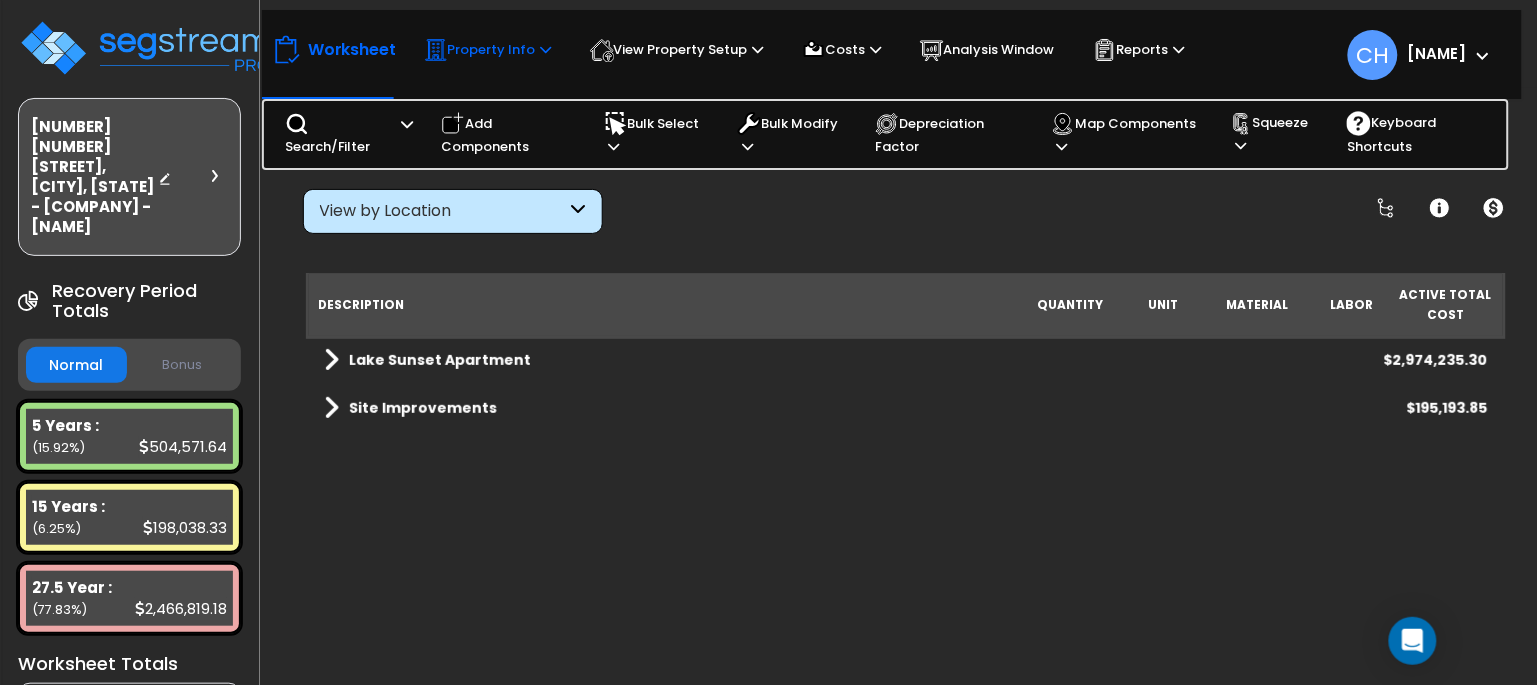 click on "Property Info" at bounding box center (488, 50) 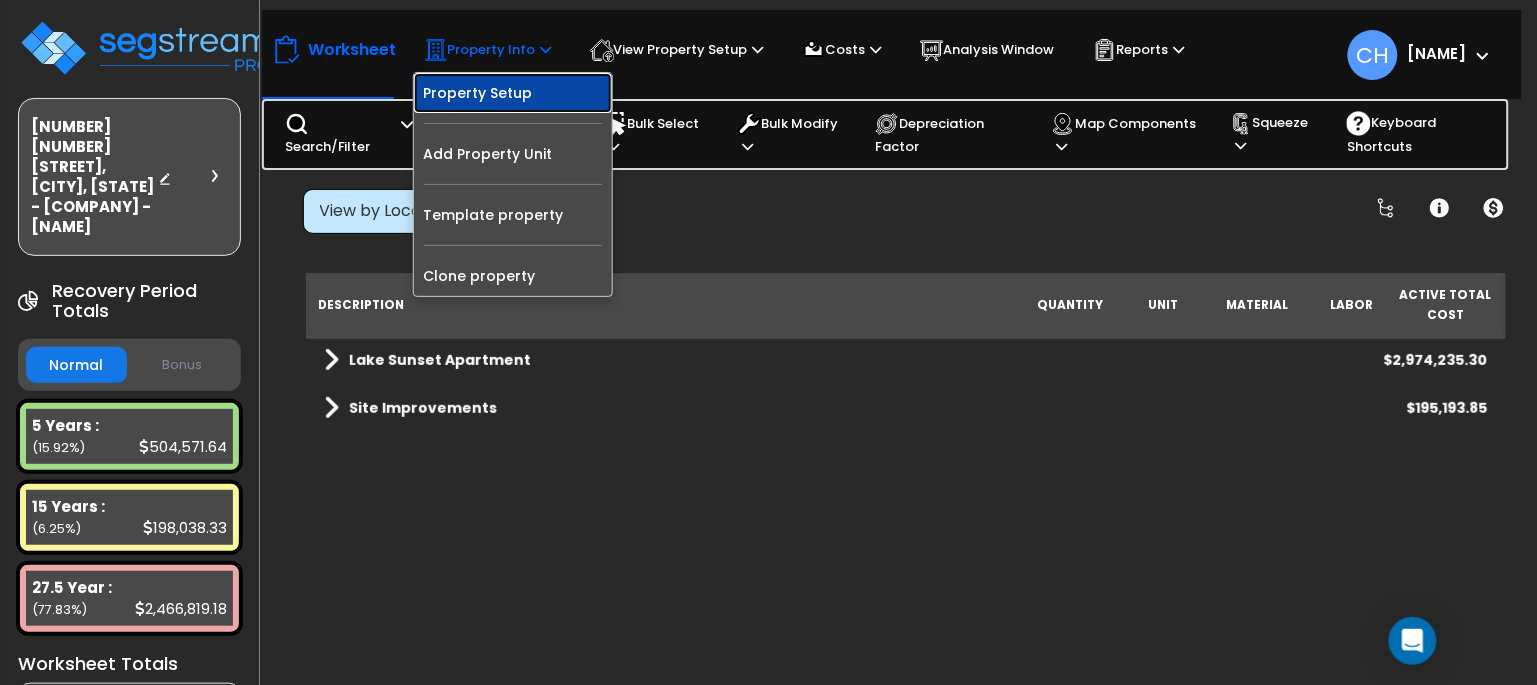 click on "Property Setup" at bounding box center (513, 93) 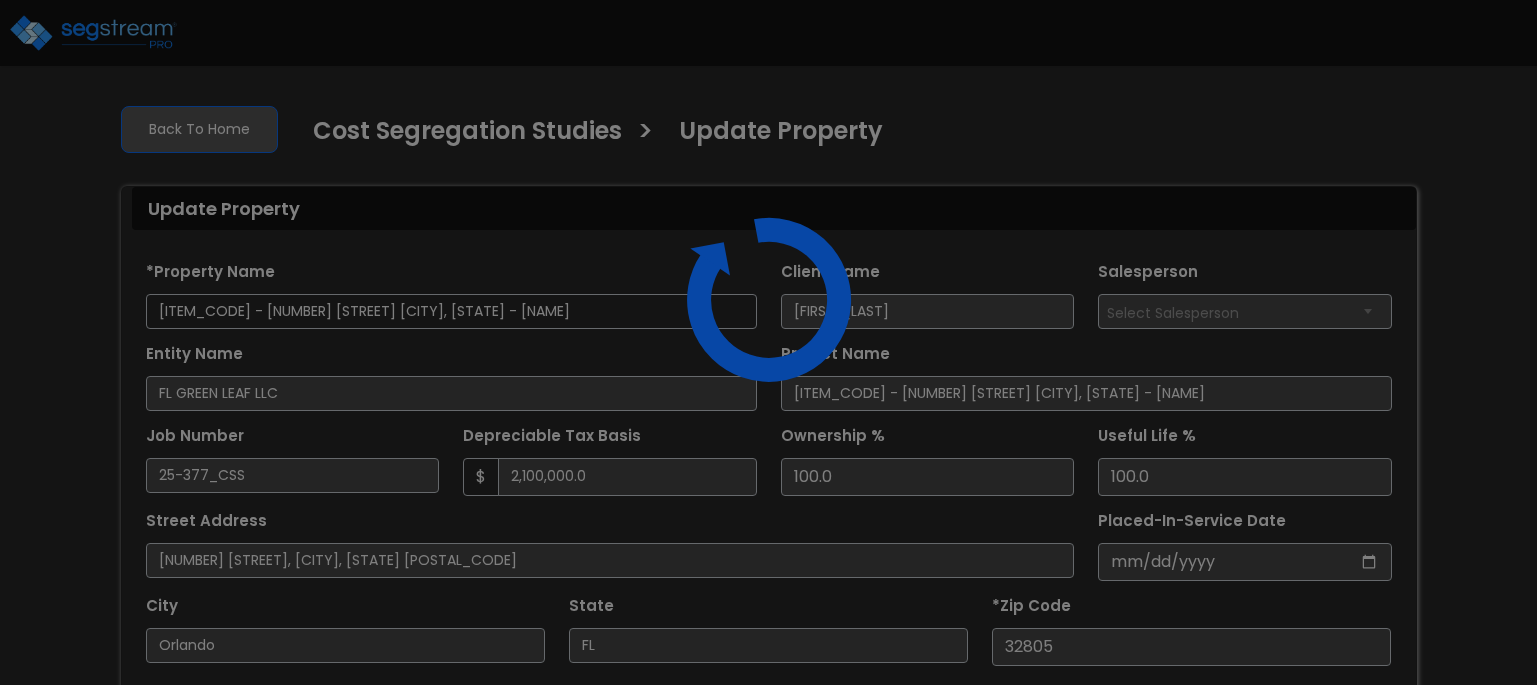 scroll, scrollTop: 0, scrollLeft: 0, axis: both 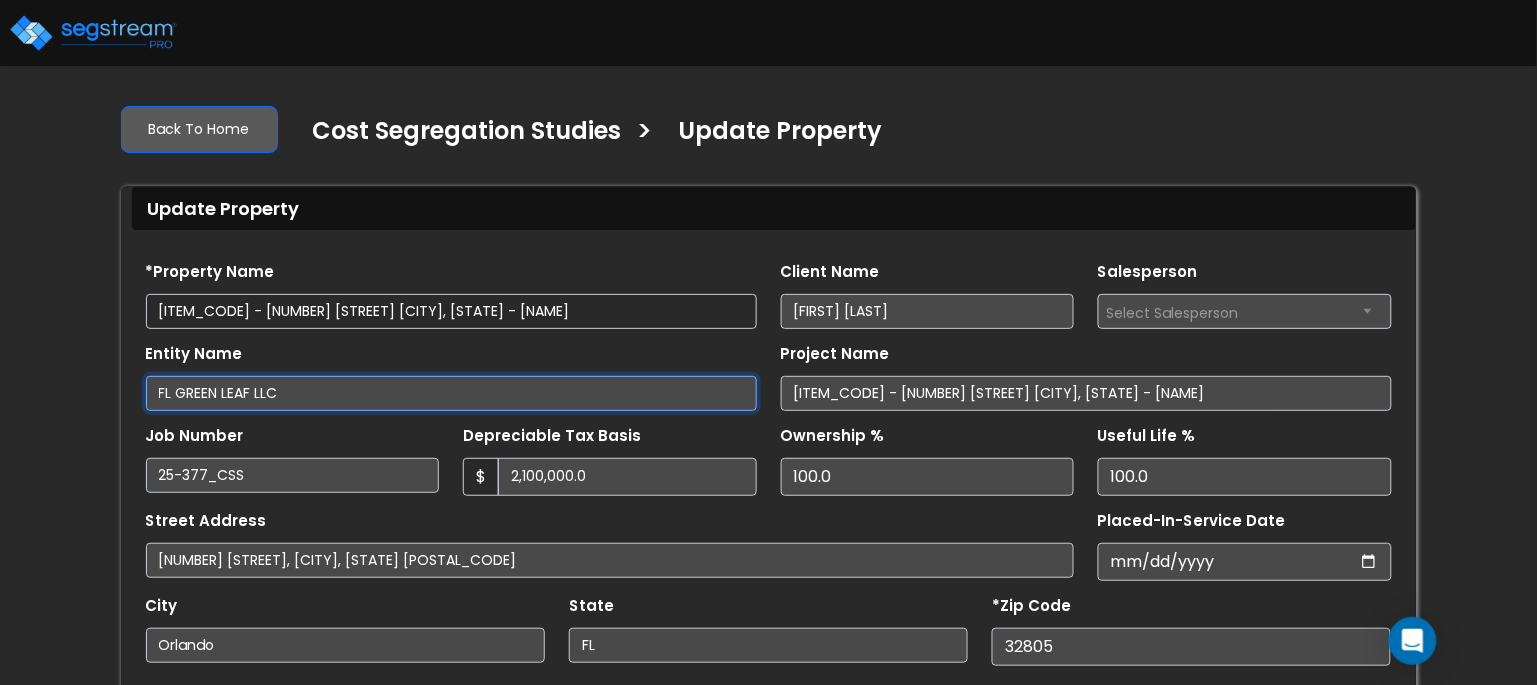 click on "FL GREEN LEAF LLC" at bounding box center [451, 393] 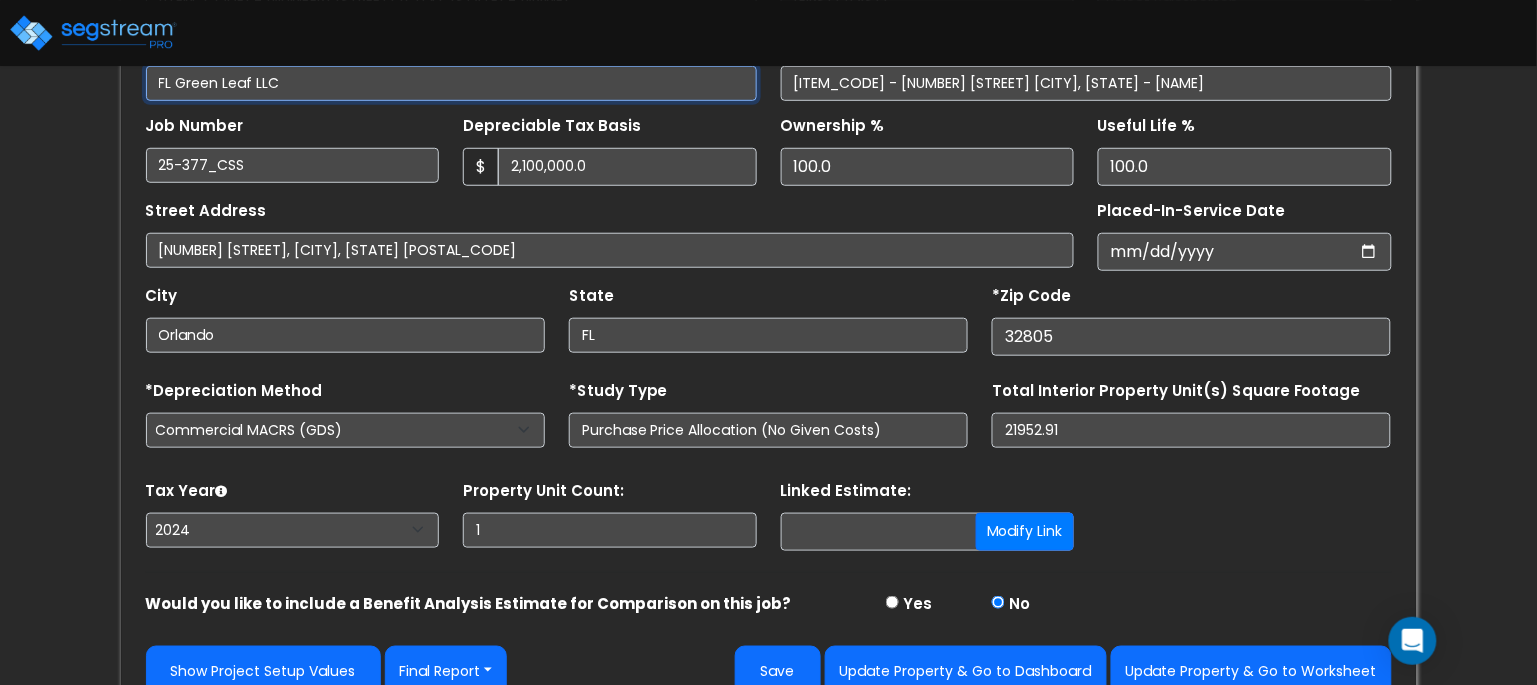 scroll, scrollTop: 340, scrollLeft: 0, axis: vertical 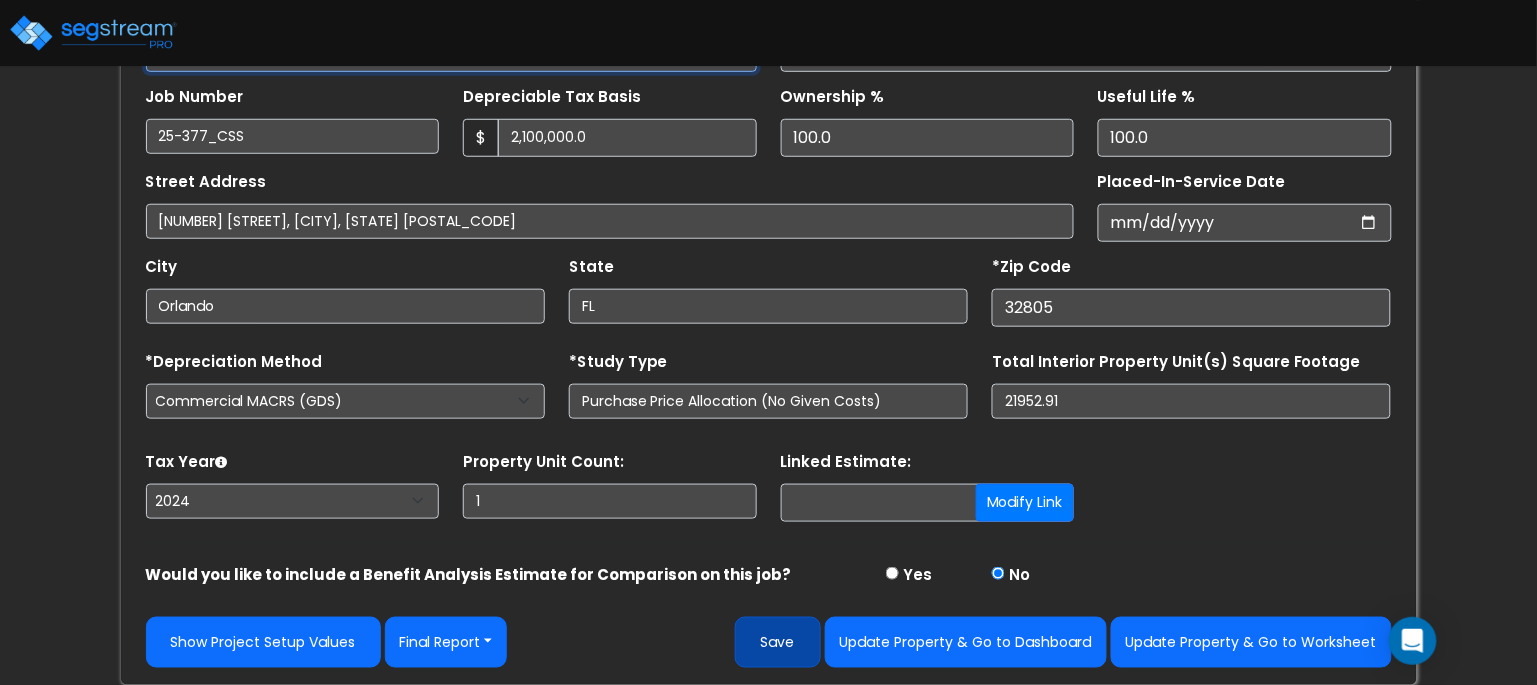 type on "FL Green Leaf LLC" 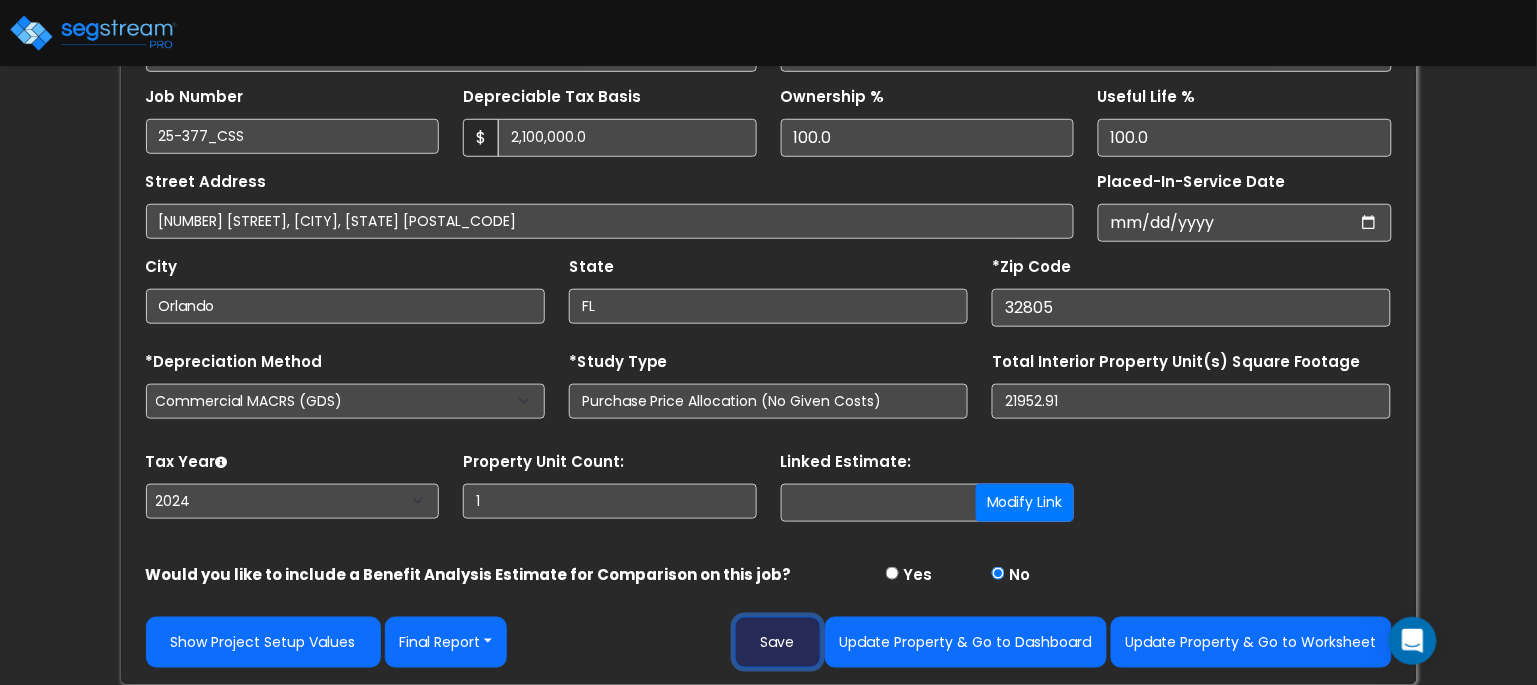click on "Save" at bounding box center [778, 642] 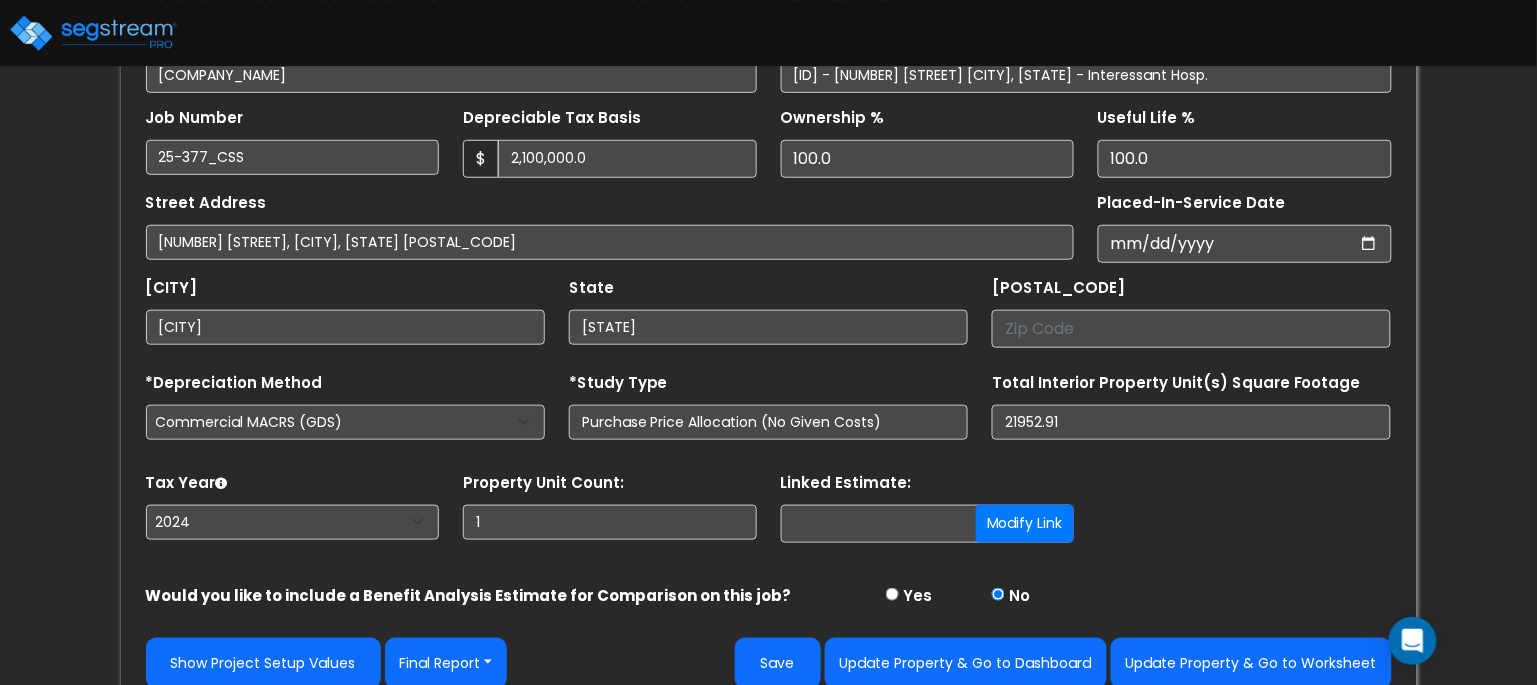 scroll, scrollTop: 340, scrollLeft: 0, axis: vertical 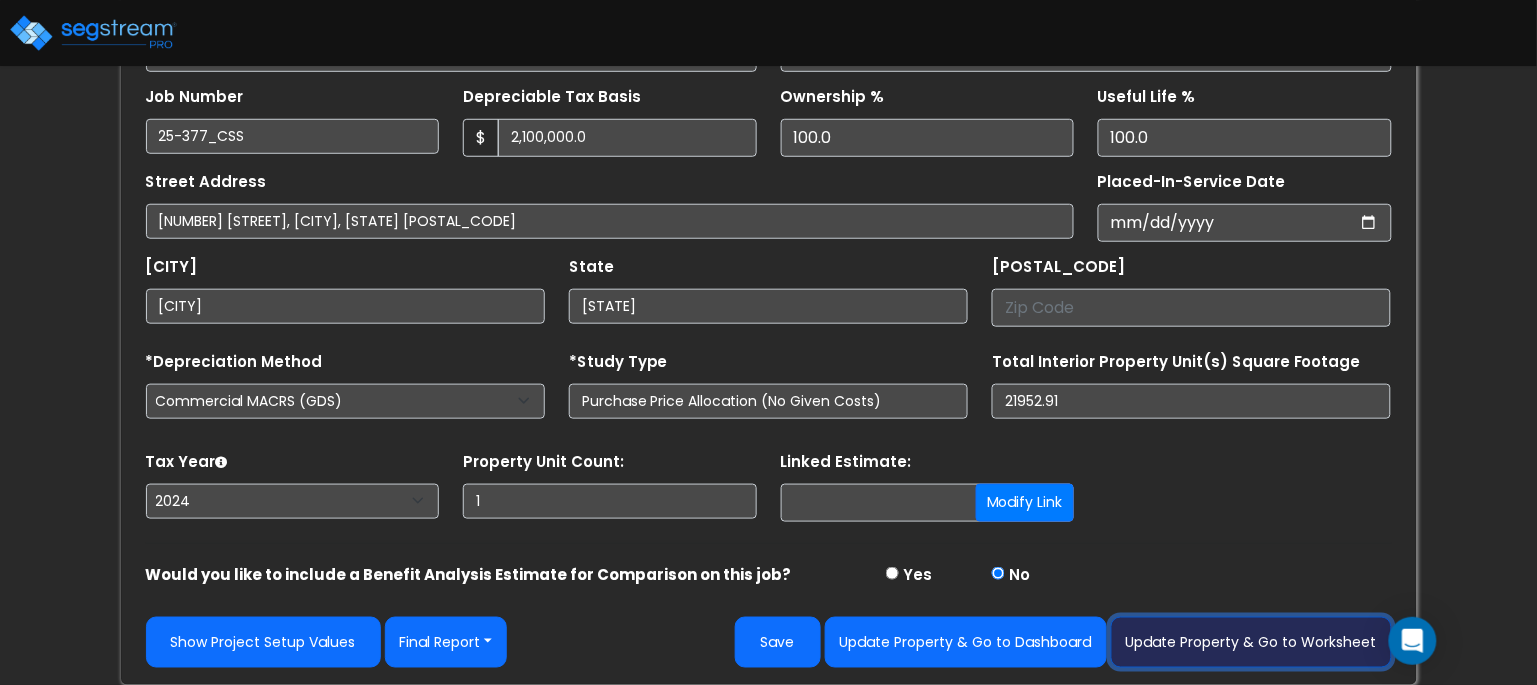 click on "Update Property & Go to Worksheet" at bounding box center [1251, 642] 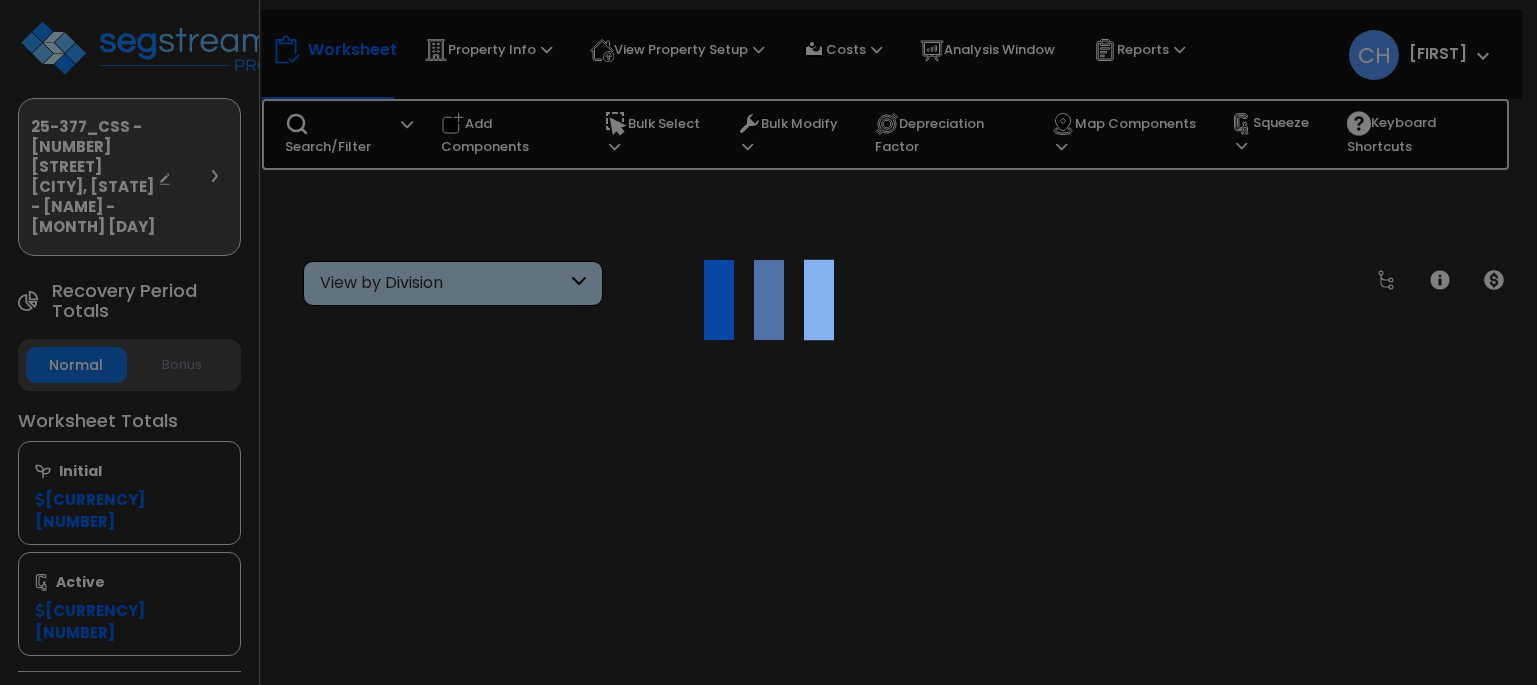 scroll, scrollTop: 0, scrollLeft: 0, axis: both 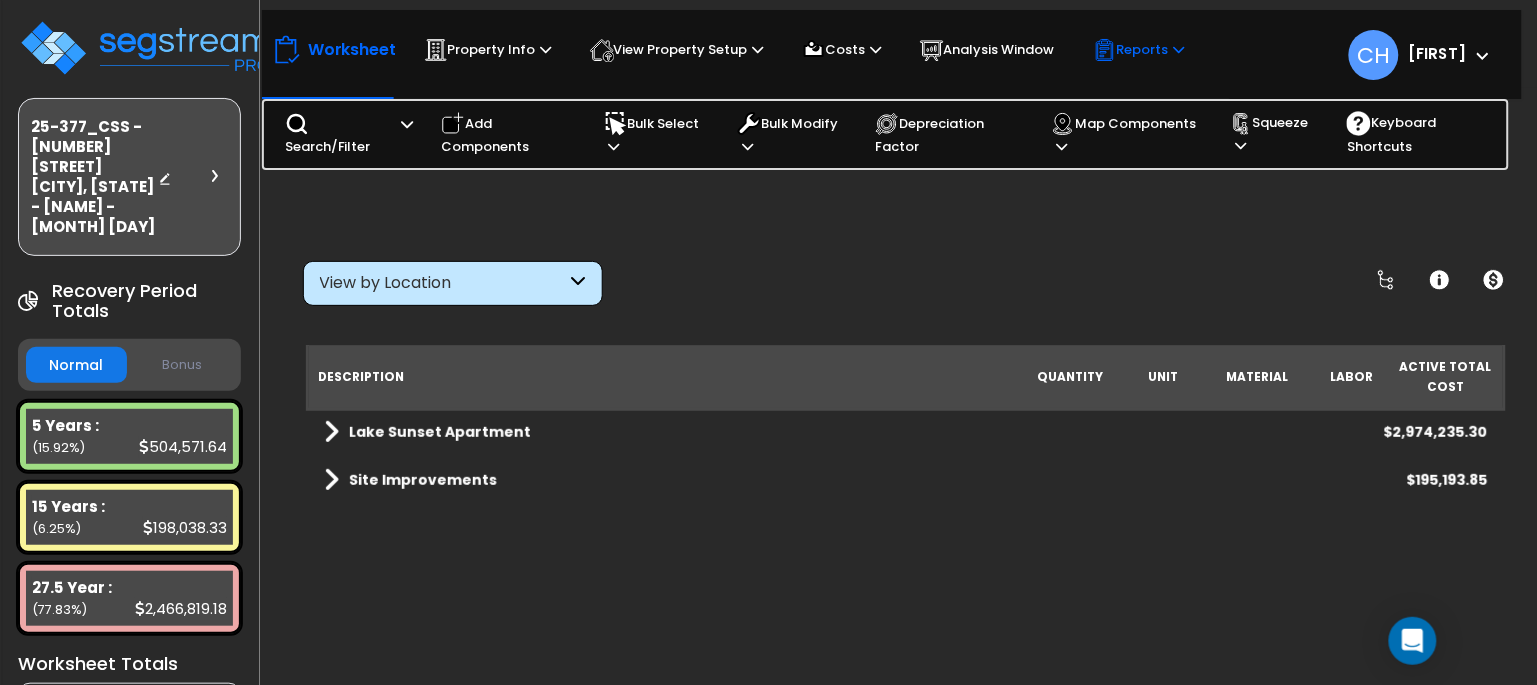 click on "Reports" at bounding box center (1139, 50) 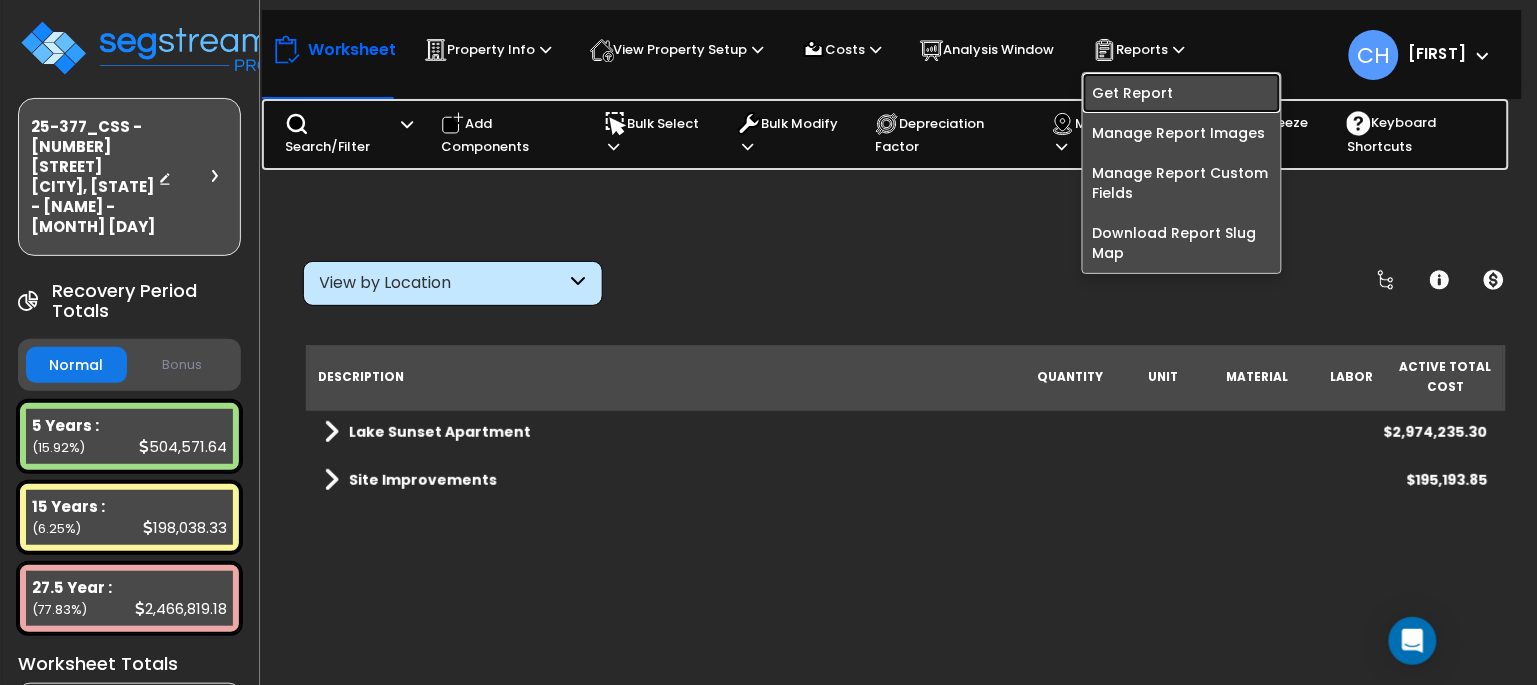 click on "Get Report" at bounding box center [1182, 93] 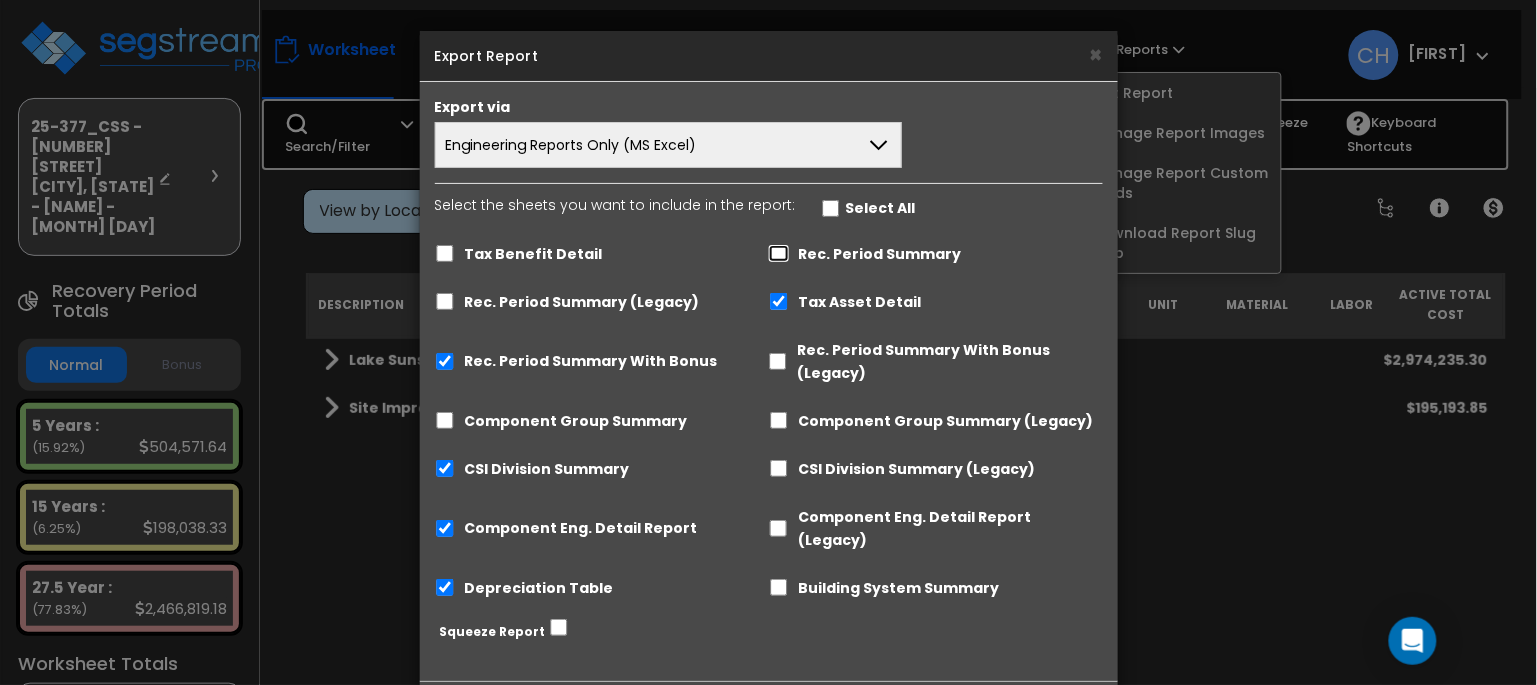 click on "Rec. Period Summary" at bounding box center (779, 253) 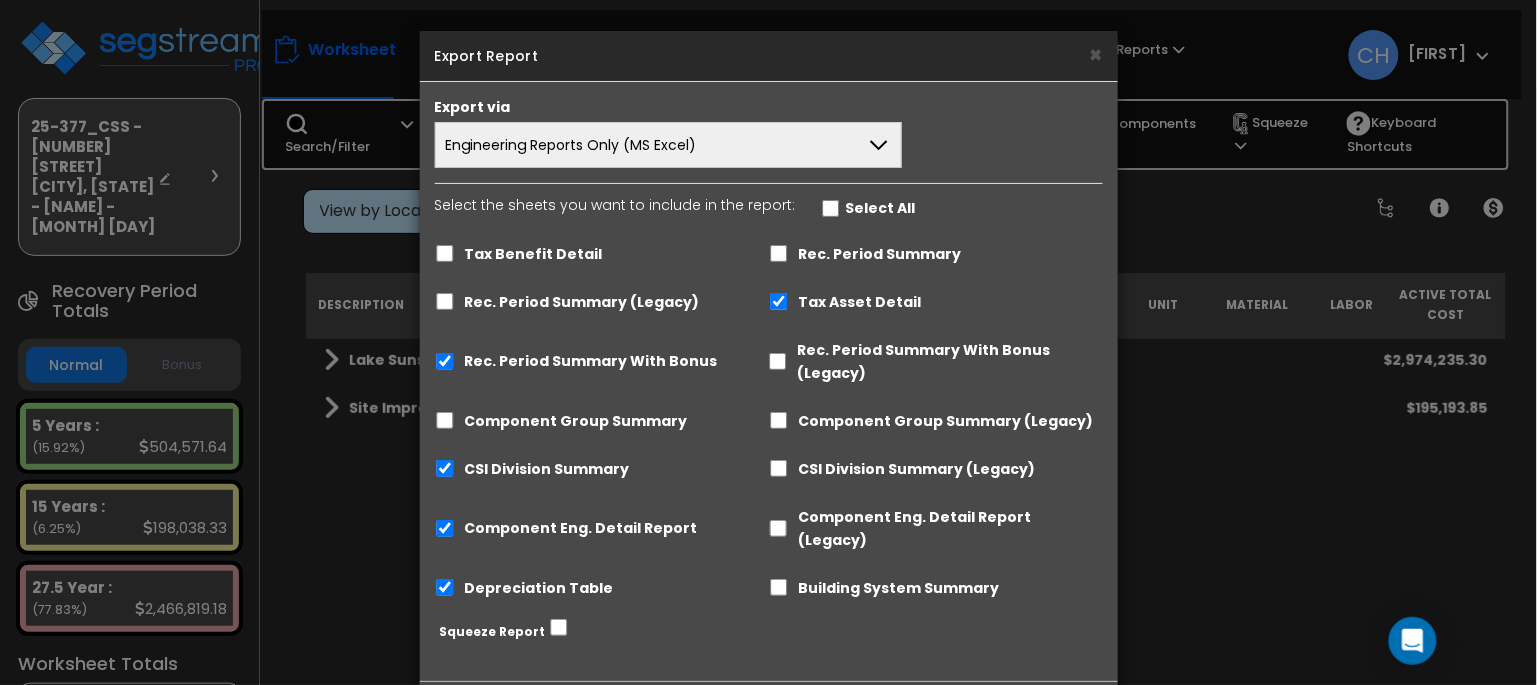 click on "Engineering Reports Only (MS Excel)" at bounding box center [669, 145] 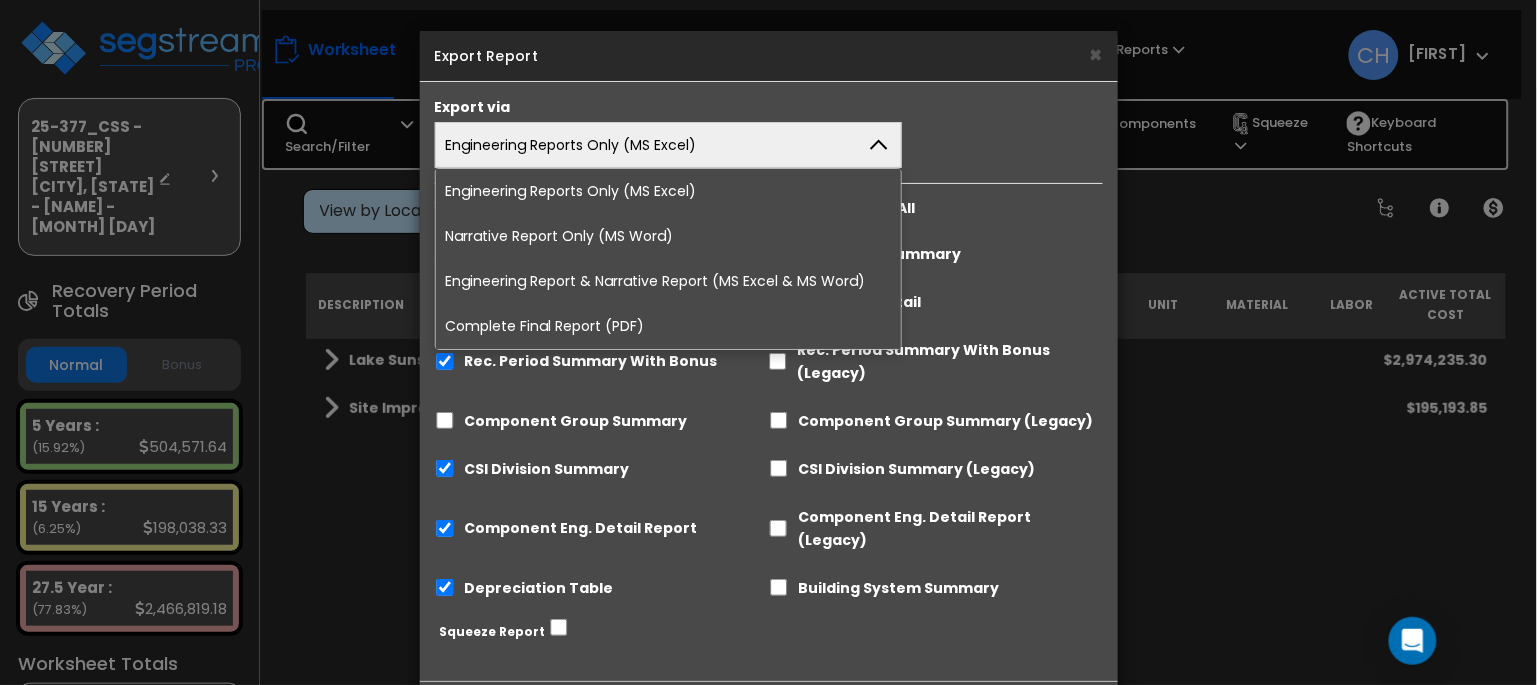 click on "Complete Final Report (PDF)" at bounding box center [669, 326] 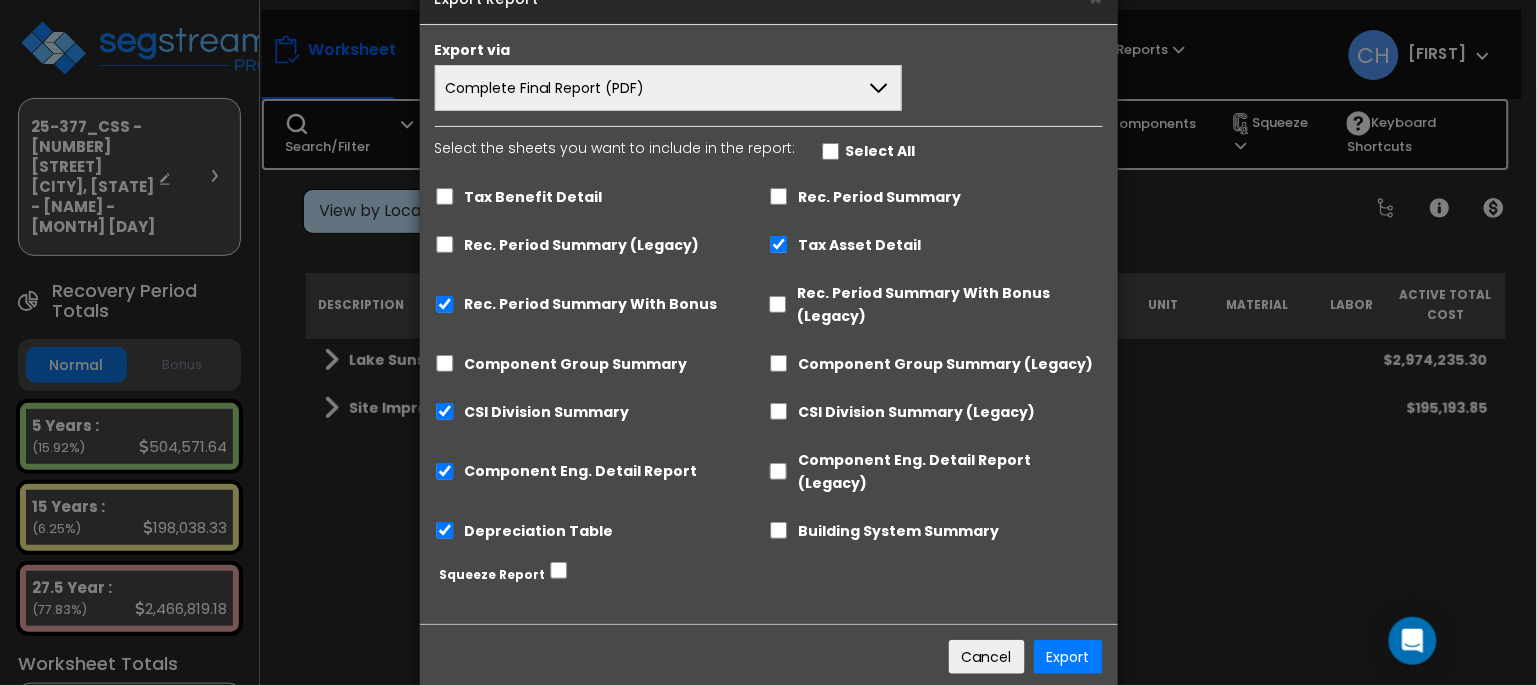 scroll, scrollTop: 71, scrollLeft: 0, axis: vertical 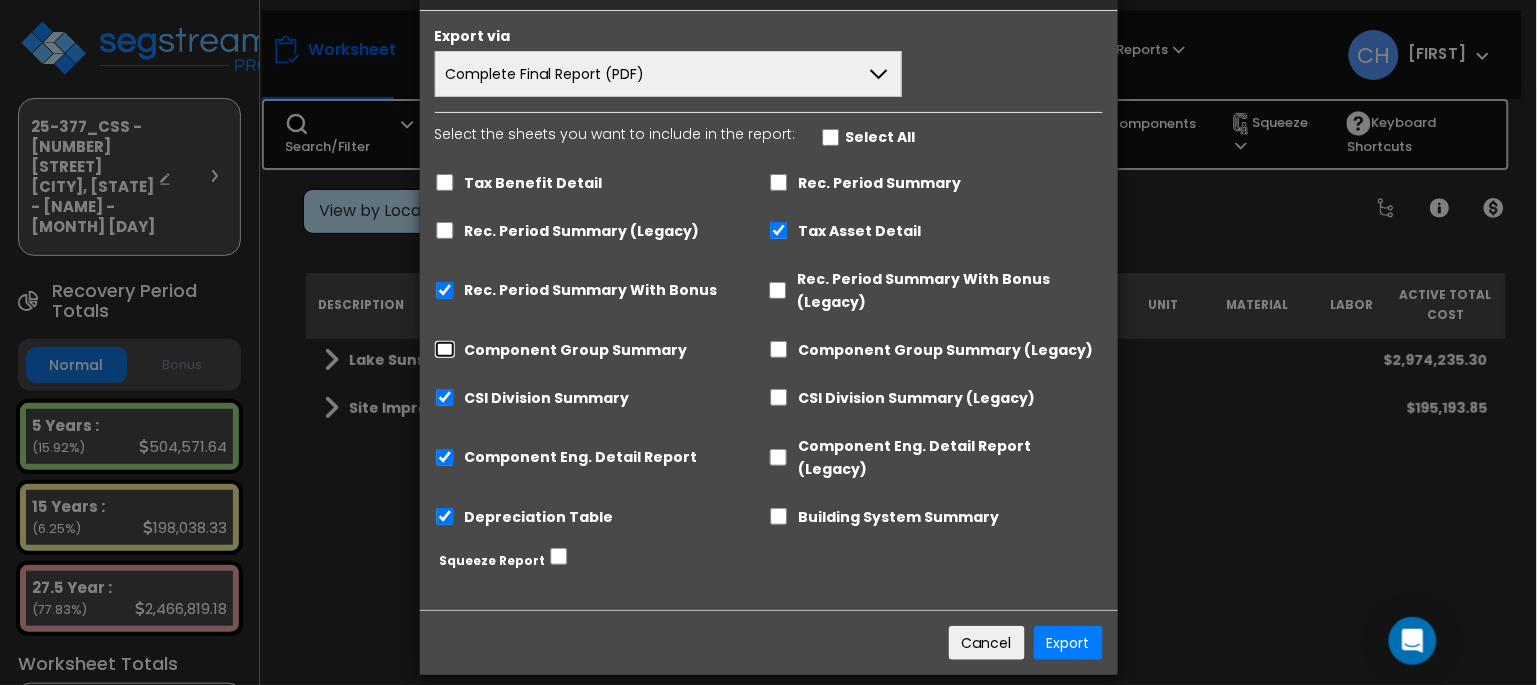 click on "Component Group Summary" at bounding box center [445, 349] 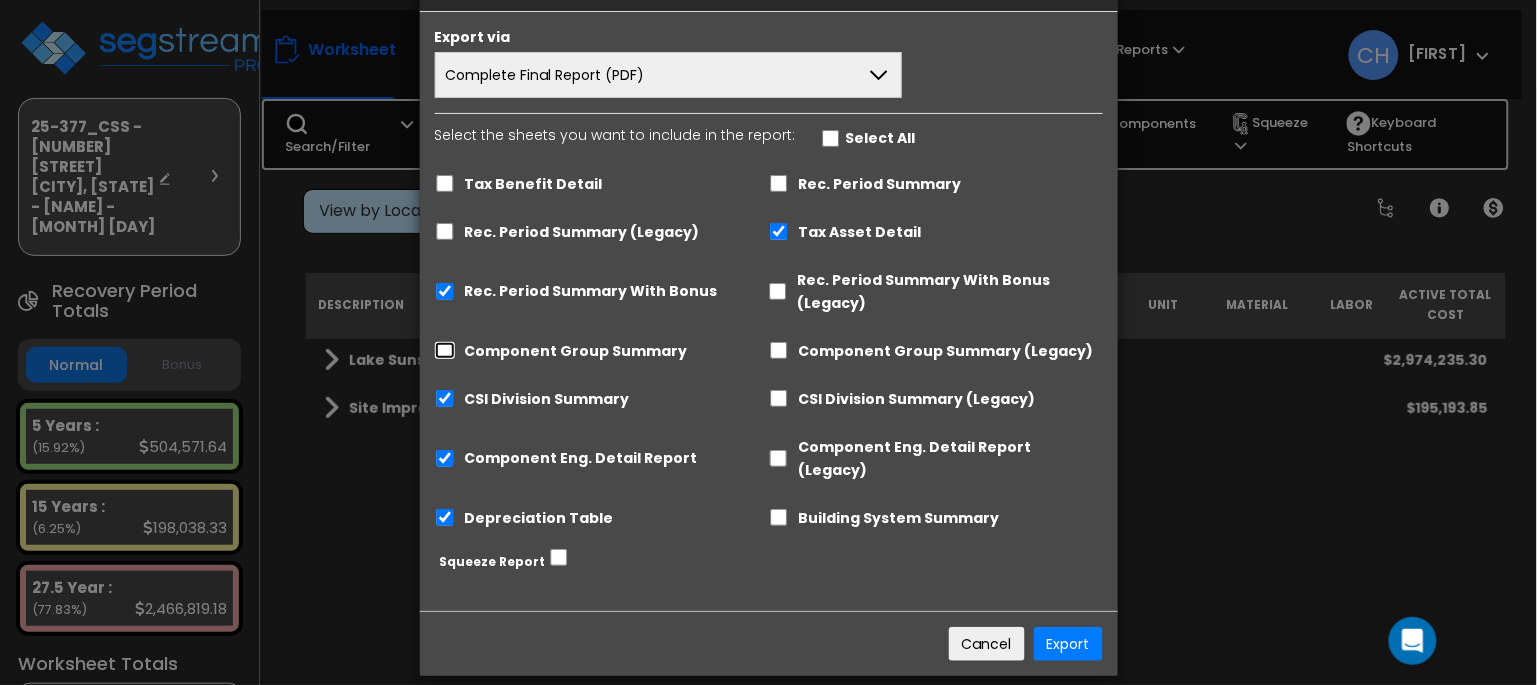 scroll, scrollTop: 71, scrollLeft: 0, axis: vertical 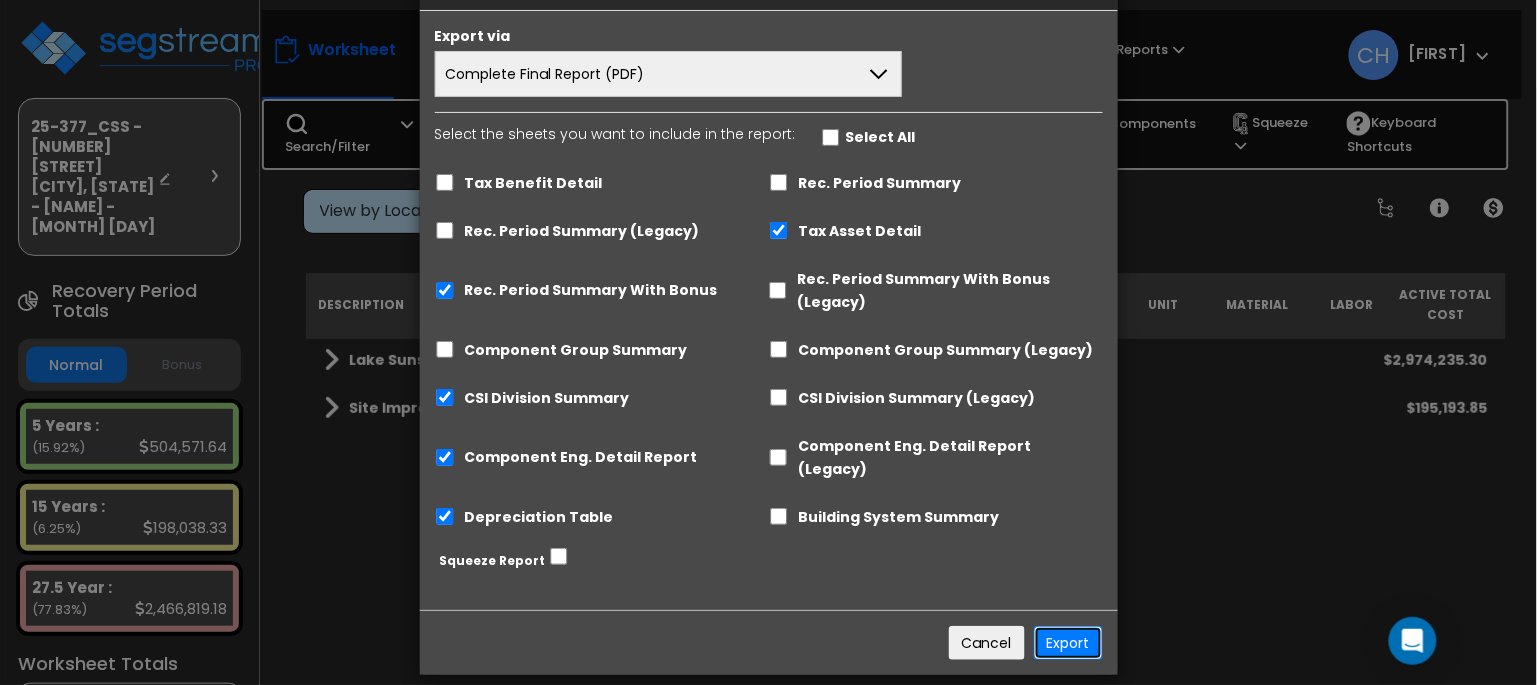 click on "Export" at bounding box center [1068, 643] 